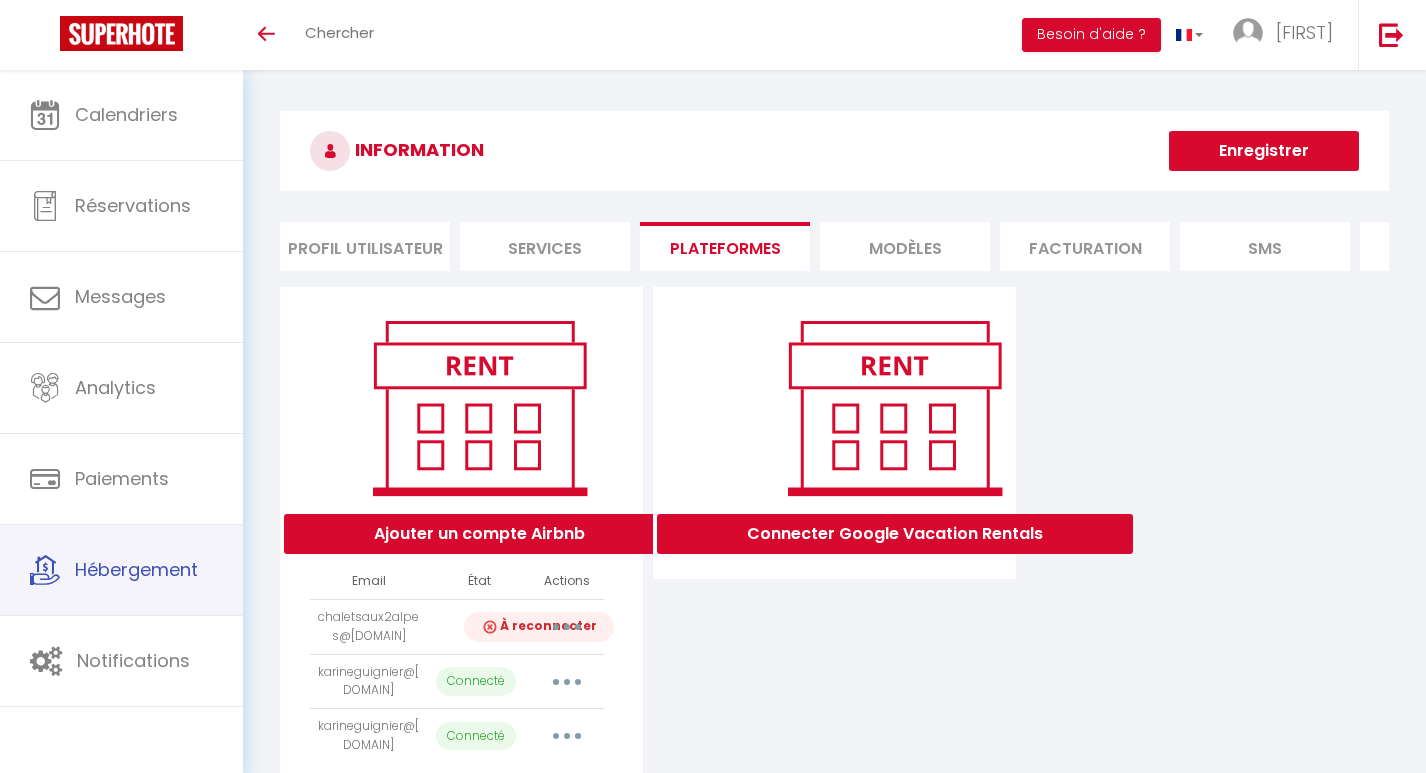 click on "Hébergement" at bounding box center (121, 570) 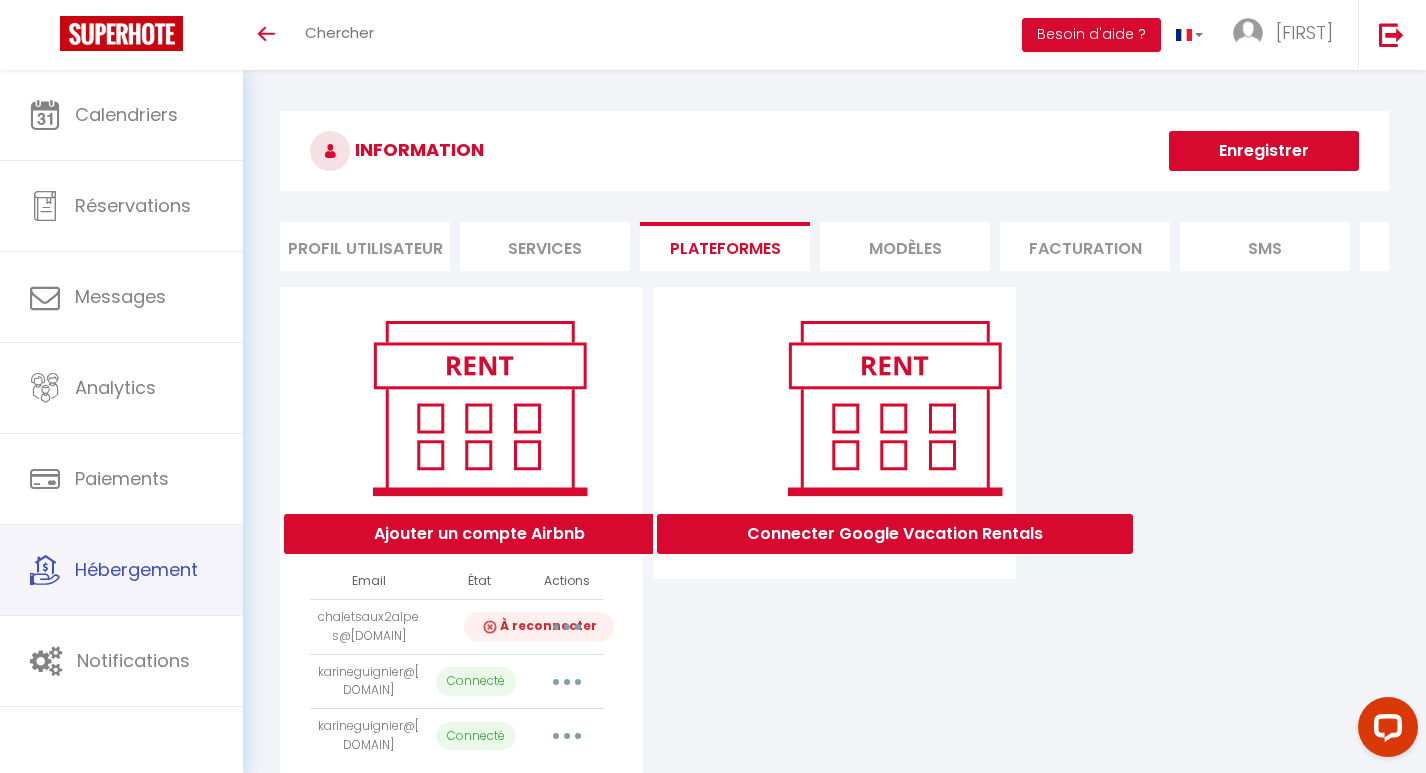scroll, scrollTop: 0, scrollLeft: 0, axis: both 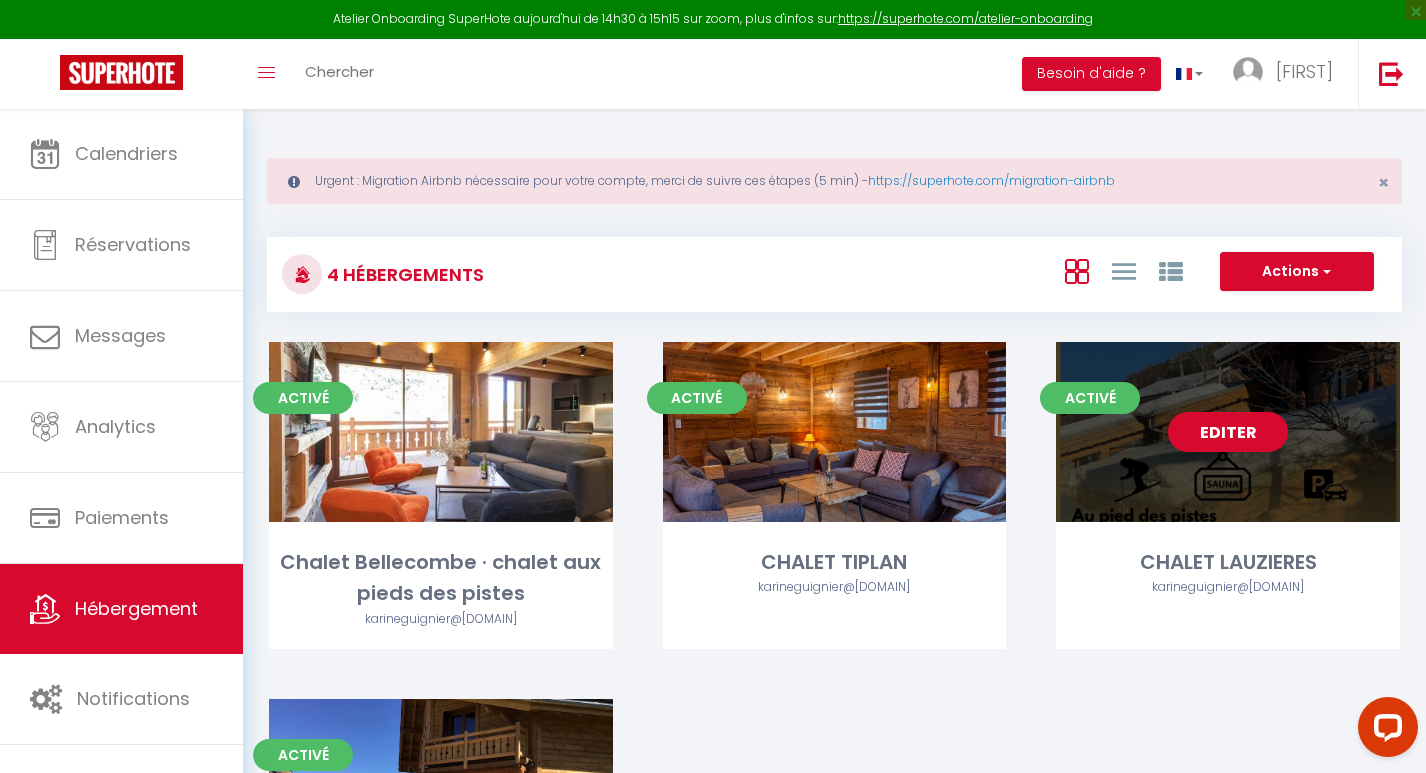 click on "Editer" at bounding box center (1228, 432) 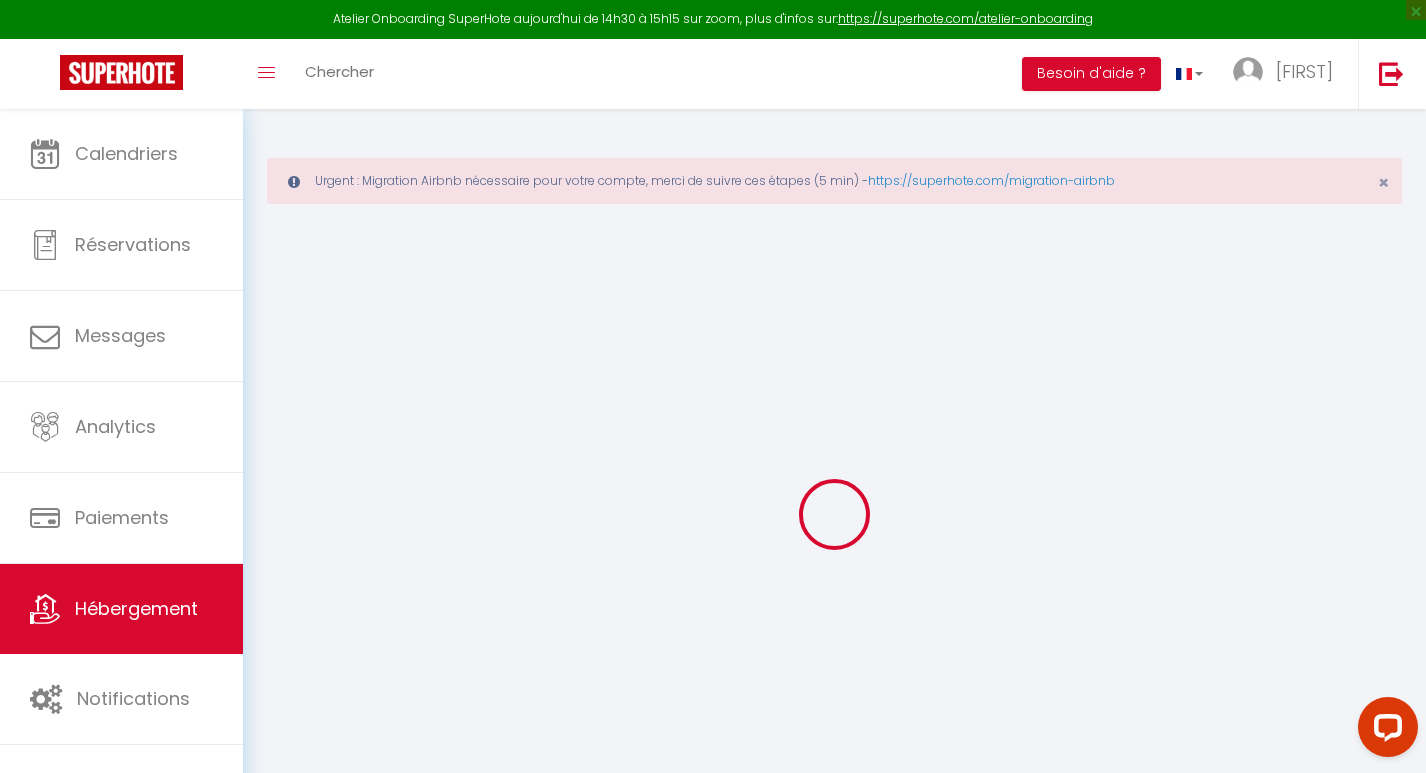 select on "+ 5 %" 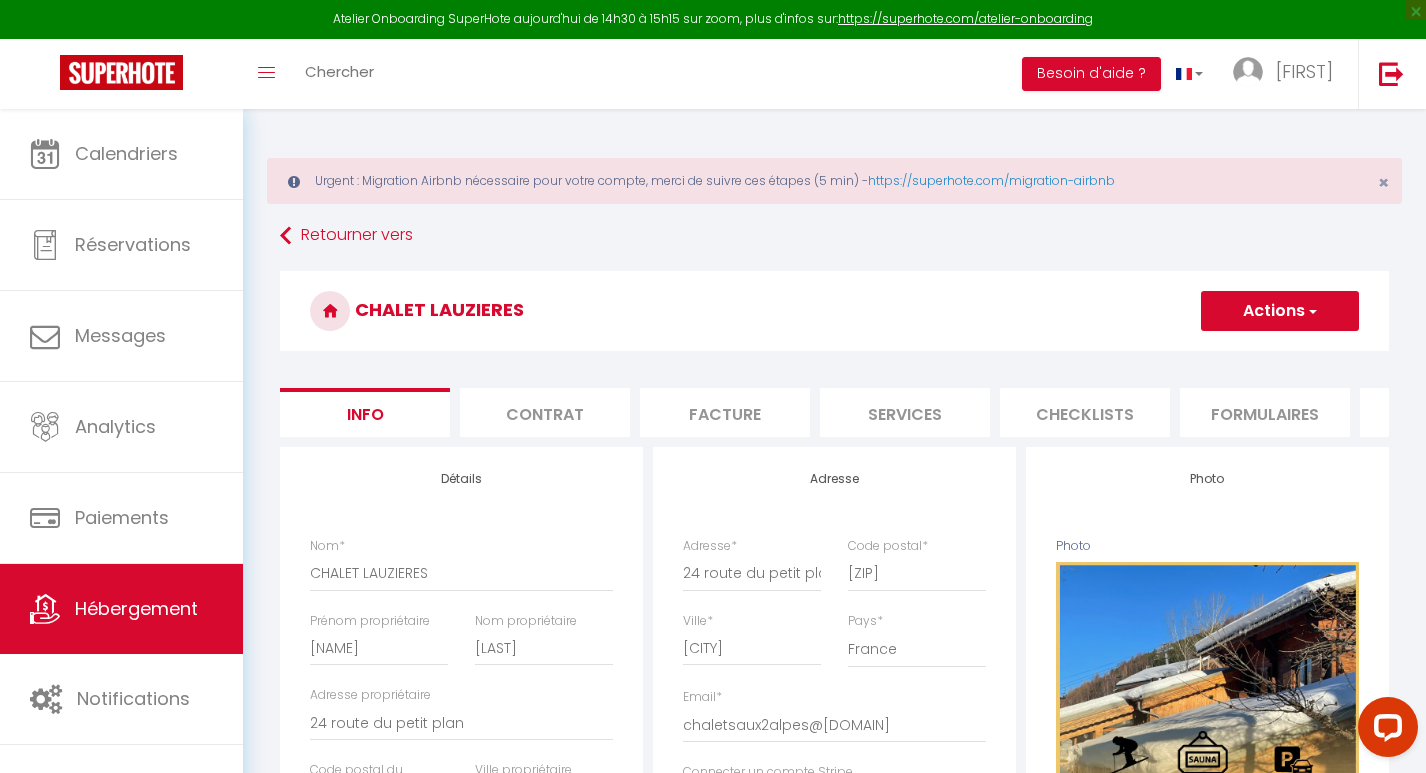 select 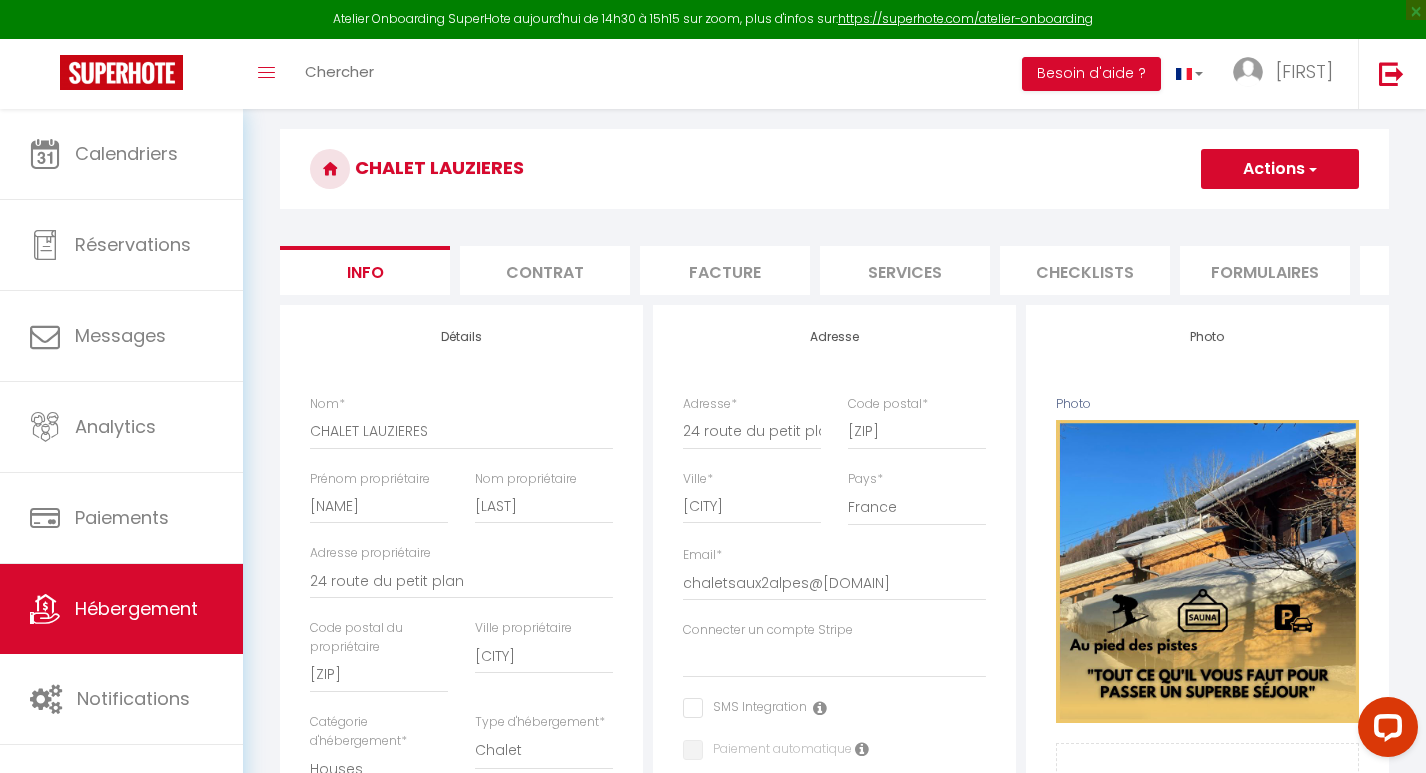 scroll, scrollTop: 51, scrollLeft: 0, axis: vertical 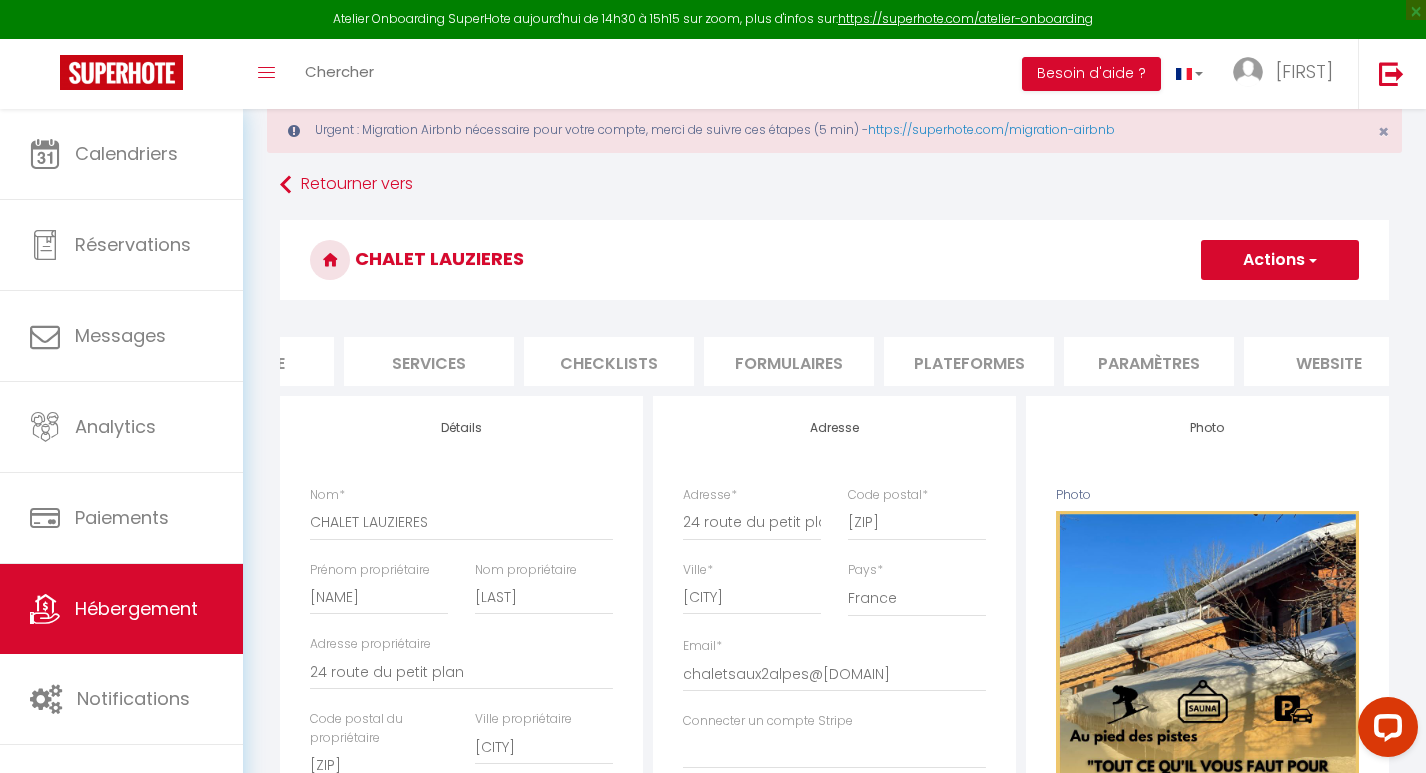 click on "Plateformes" at bounding box center (969, 361) 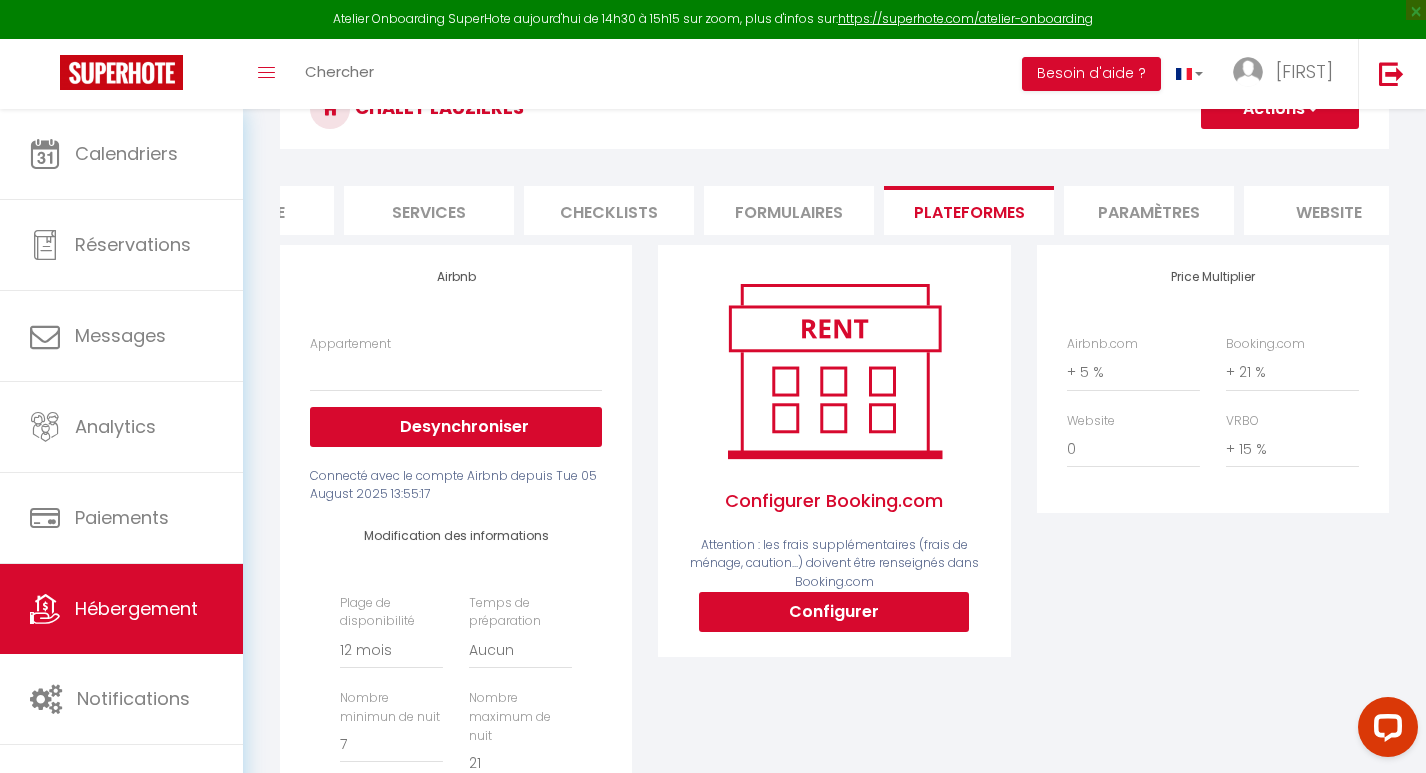 scroll, scrollTop: 0, scrollLeft: 0, axis: both 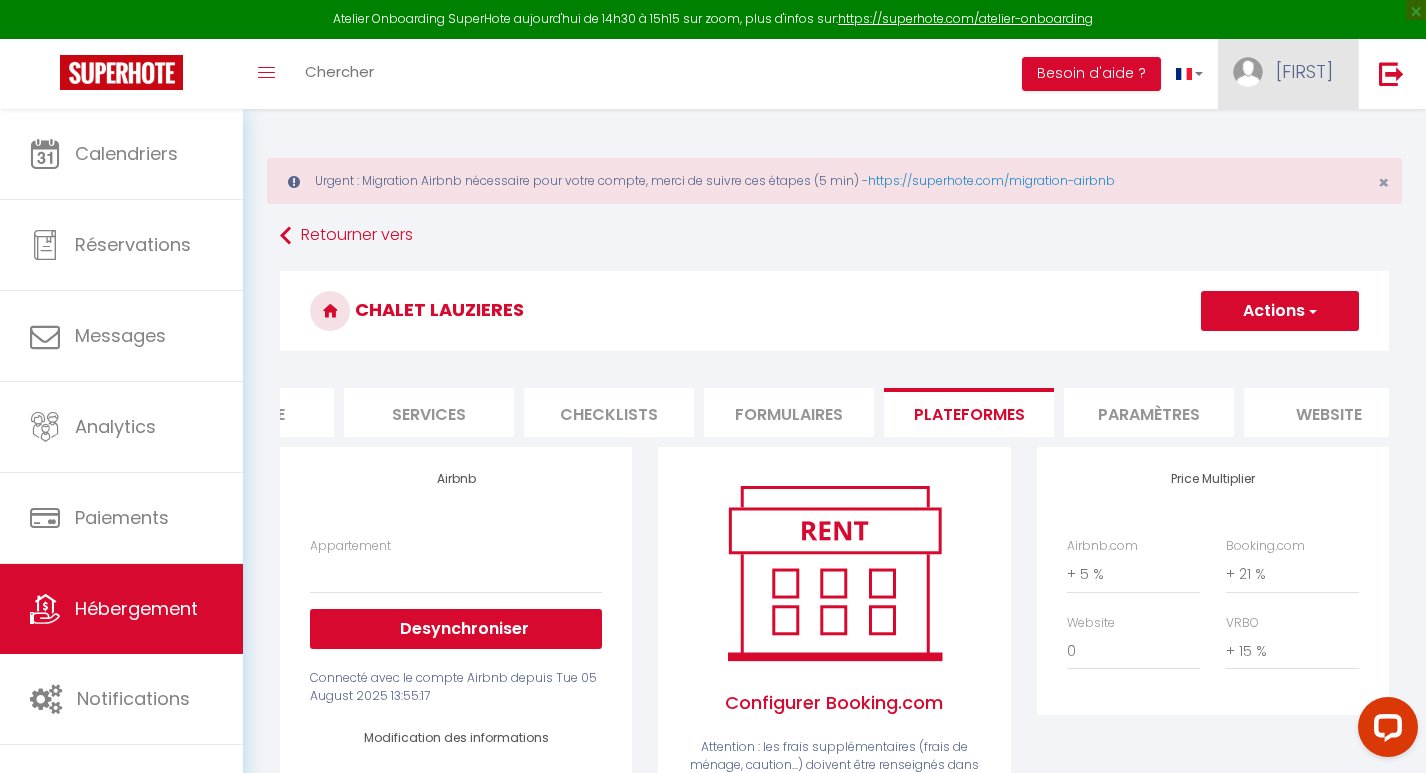 click on "[FIRST]" at bounding box center [1304, 71] 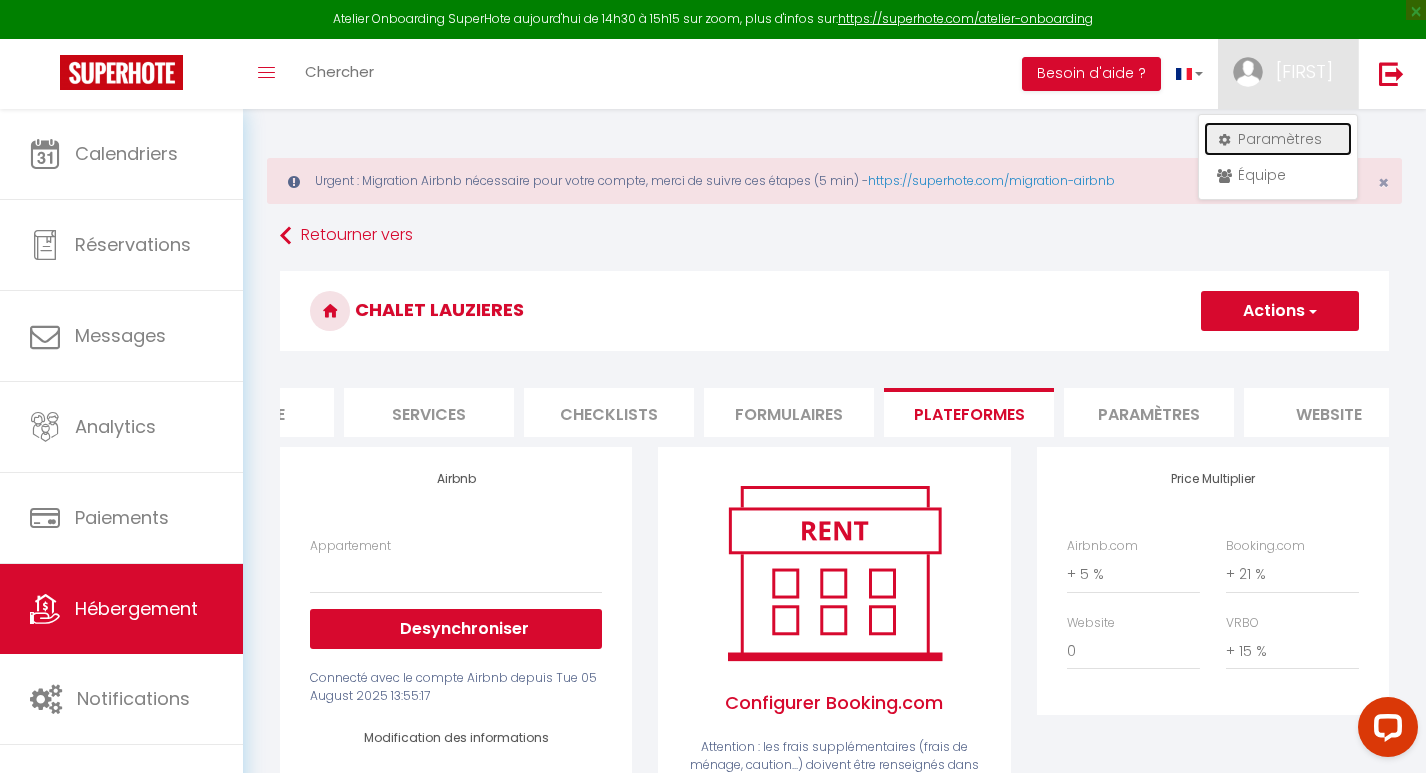 click on "Paramètres" at bounding box center (1278, 139) 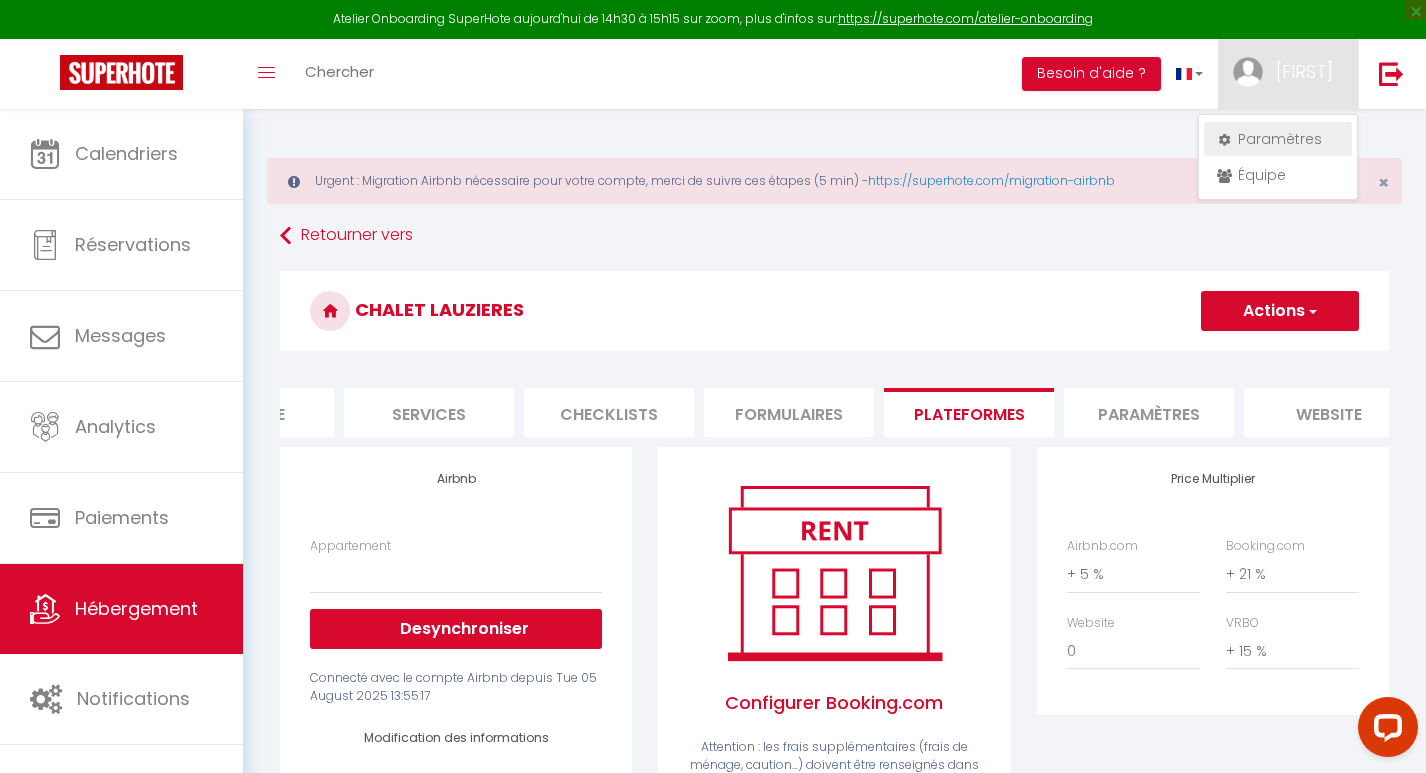 select on "28" 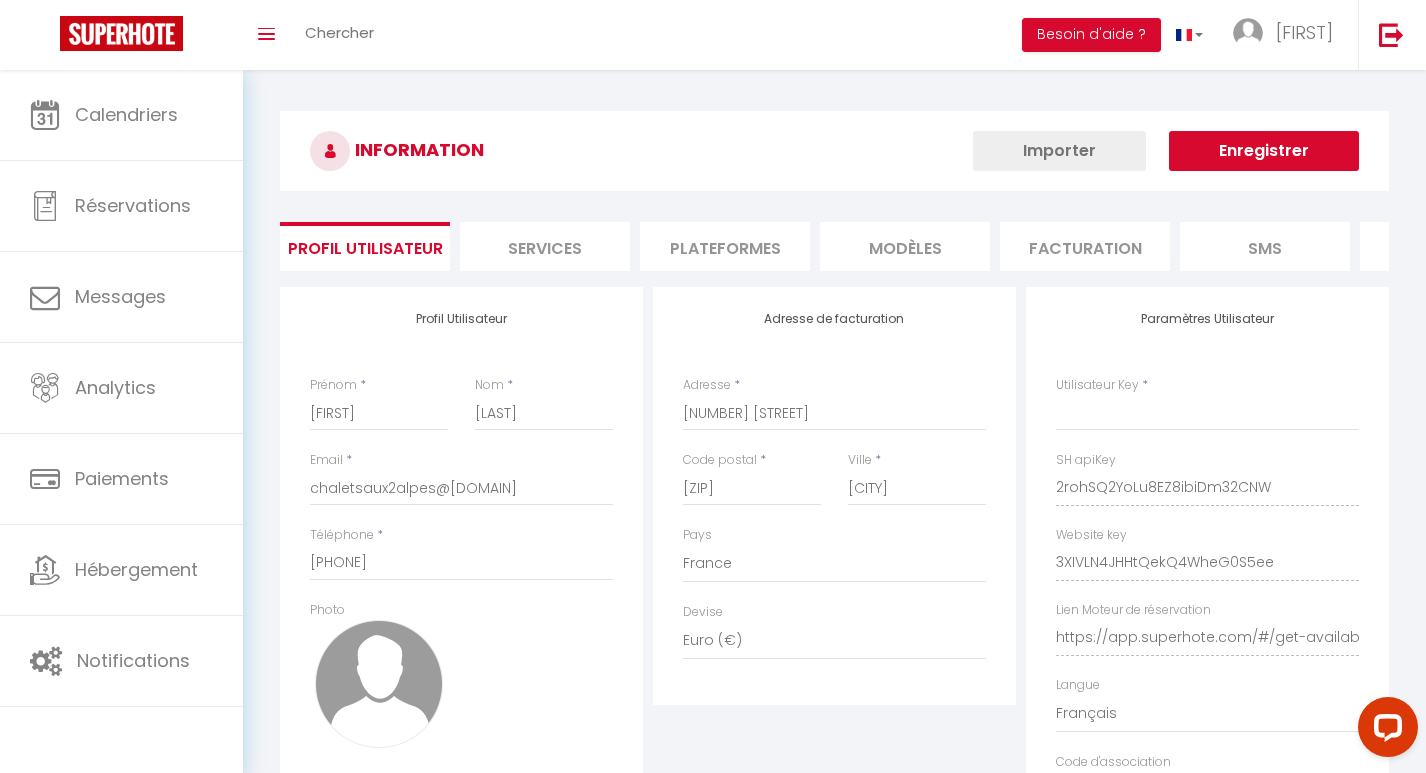 type on "2rohSQ2YoLu8EZ8ibiDm32CNW" 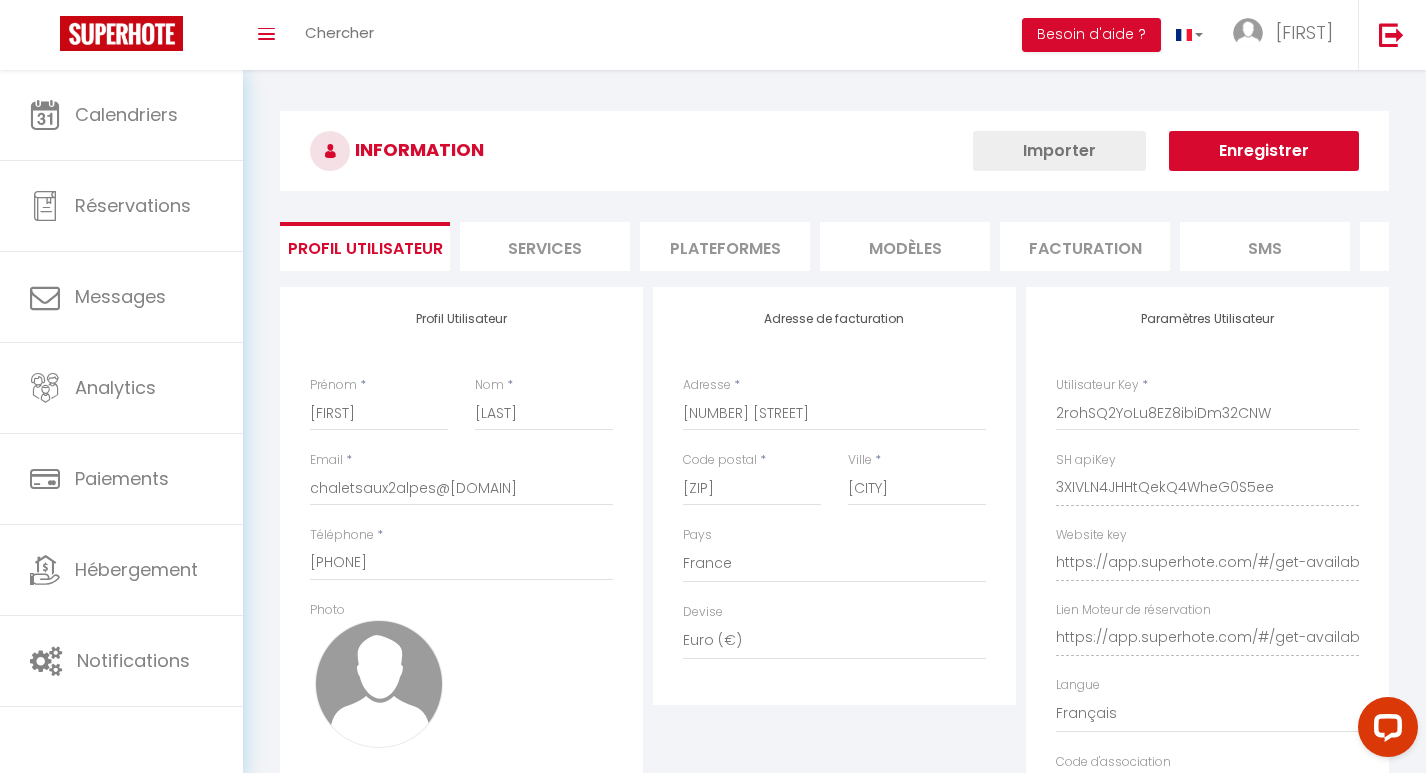 select on "fr" 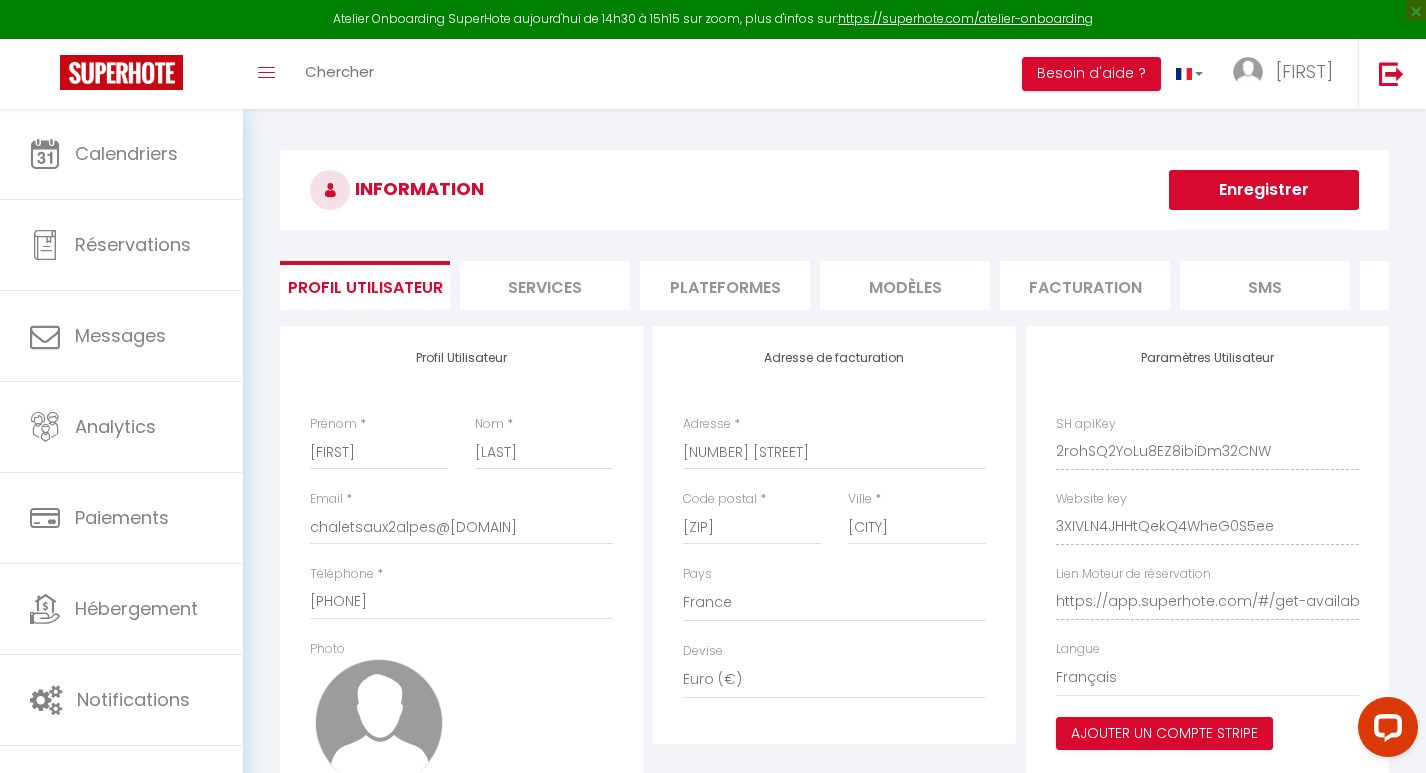 click on "Plateformes" at bounding box center (725, 285) 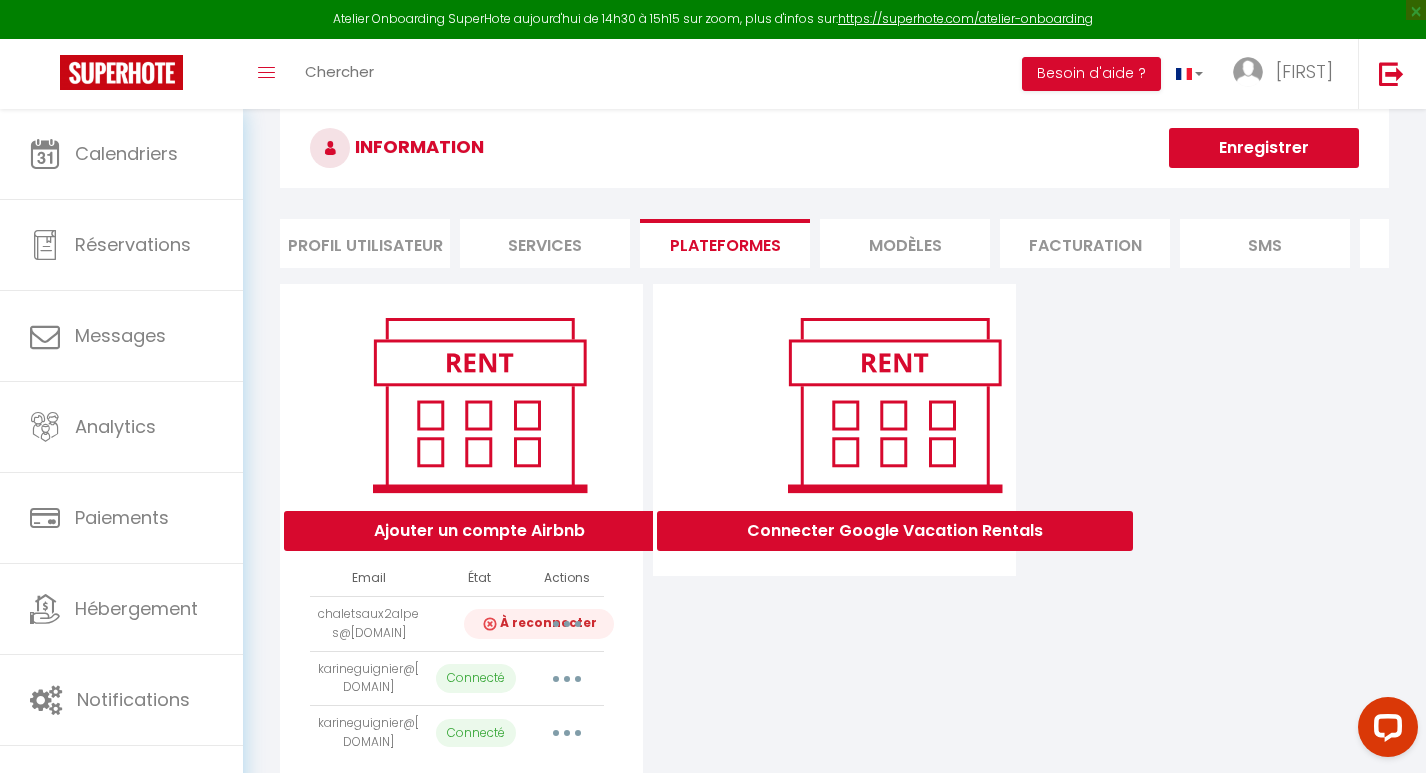 scroll, scrollTop: 81, scrollLeft: 0, axis: vertical 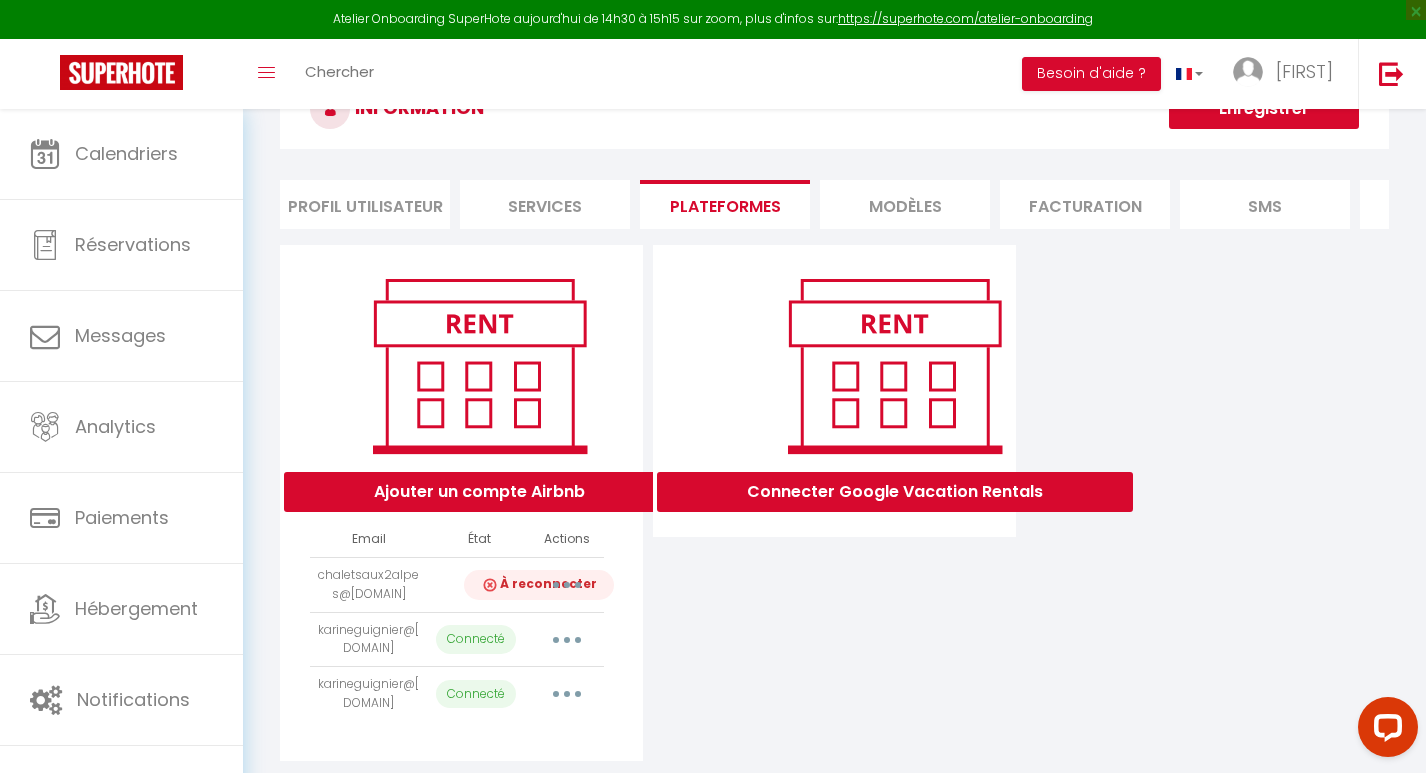 click on "À reconnecter" at bounding box center (539, 585) 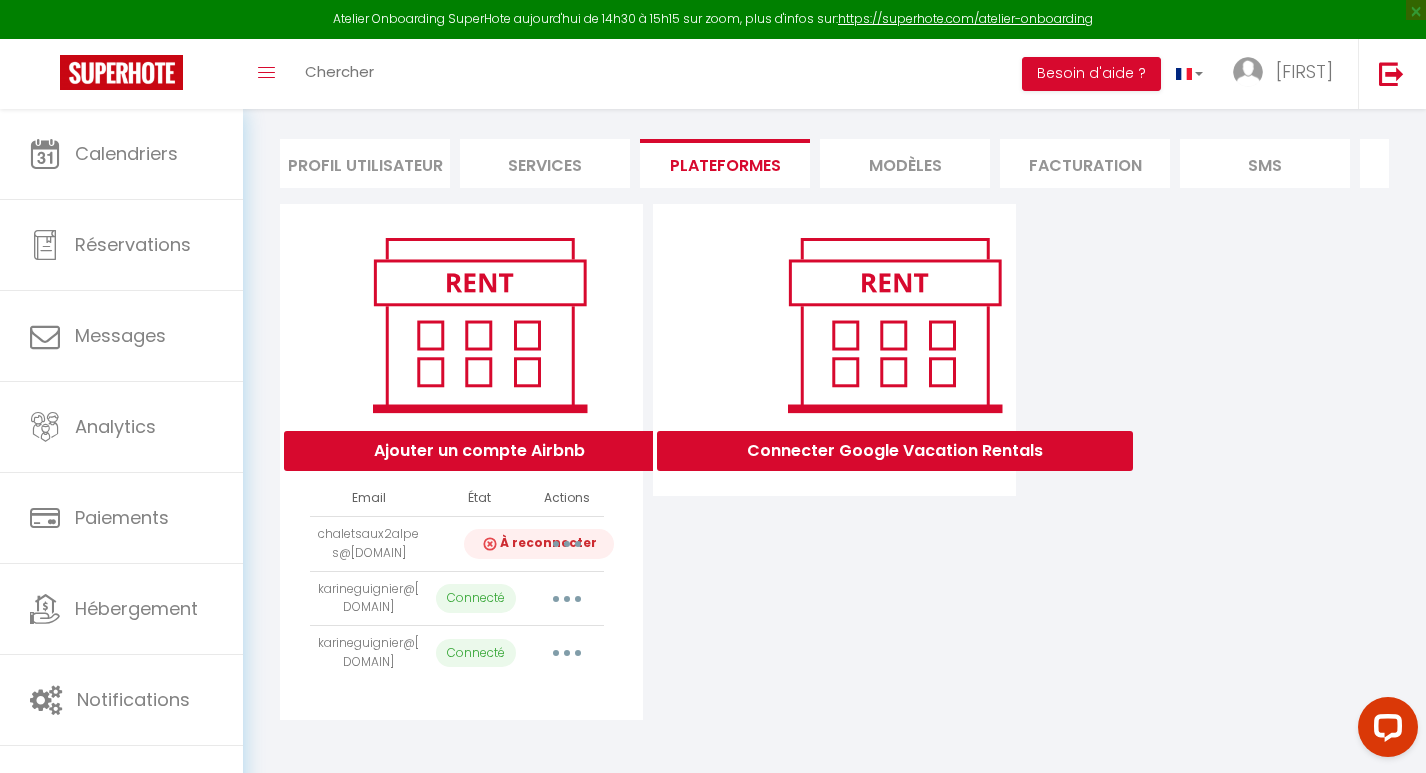 scroll, scrollTop: 125, scrollLeft: 0, axis: vertical 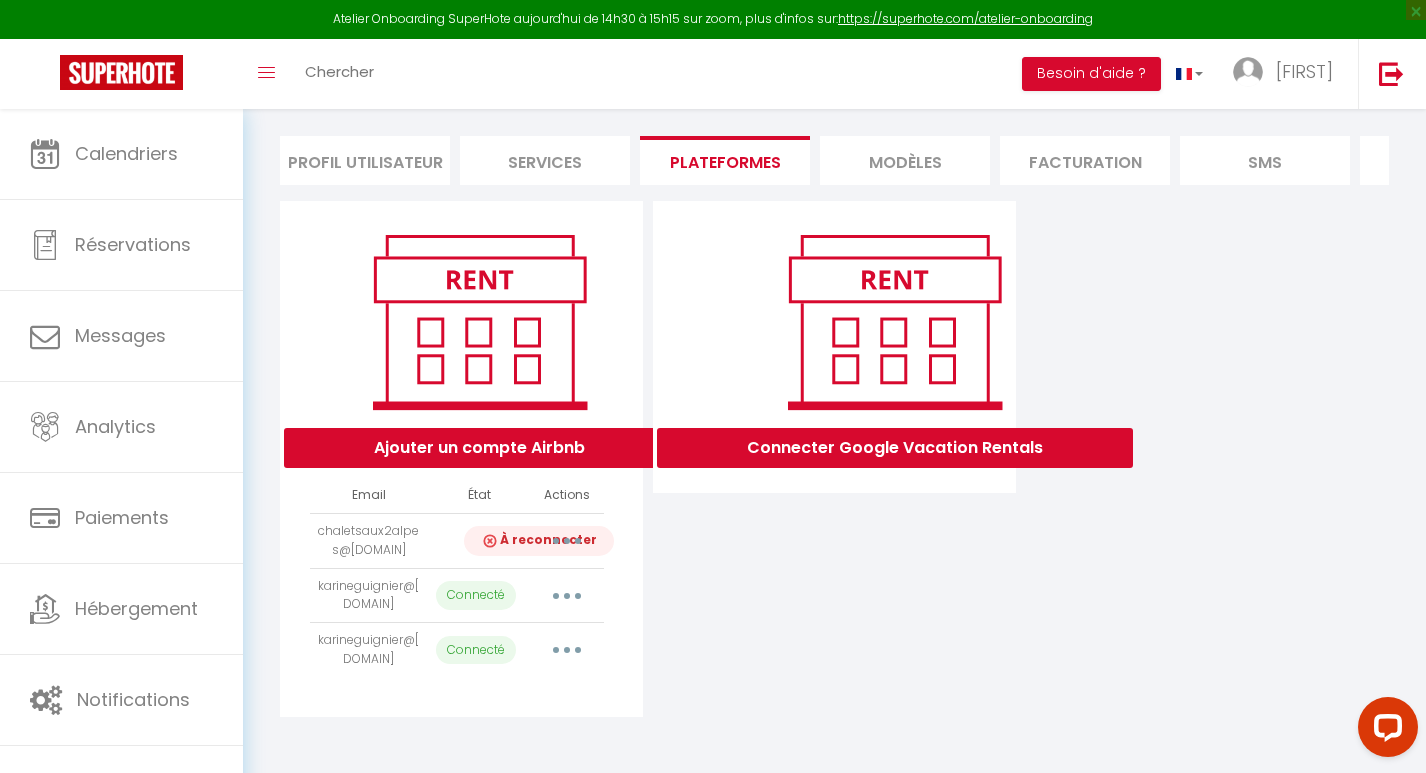 click on "chaletsaux2alpes@[DOMAIN]" at bounding box center (369, 540) 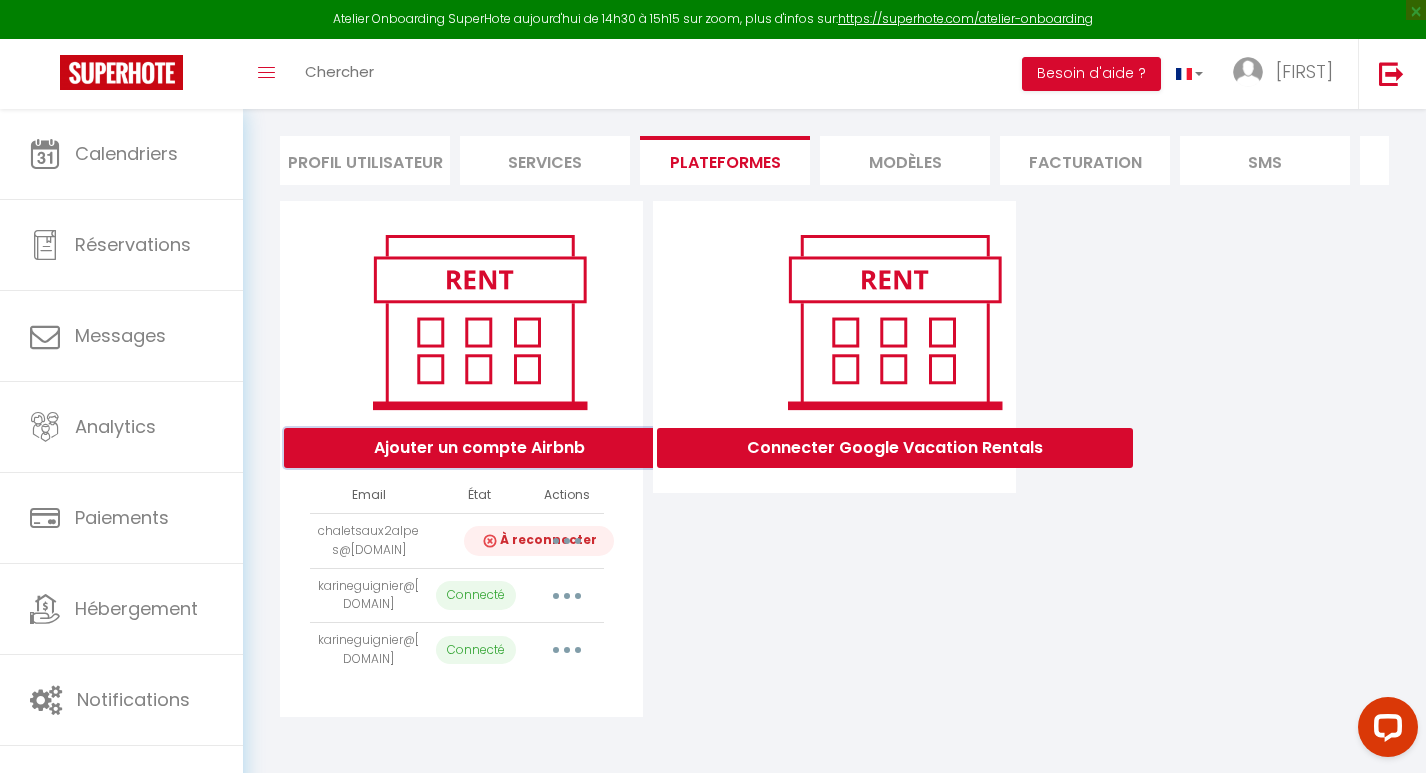 click on "Ajouter un compte Airbnb" at bounding box center [479, 448] 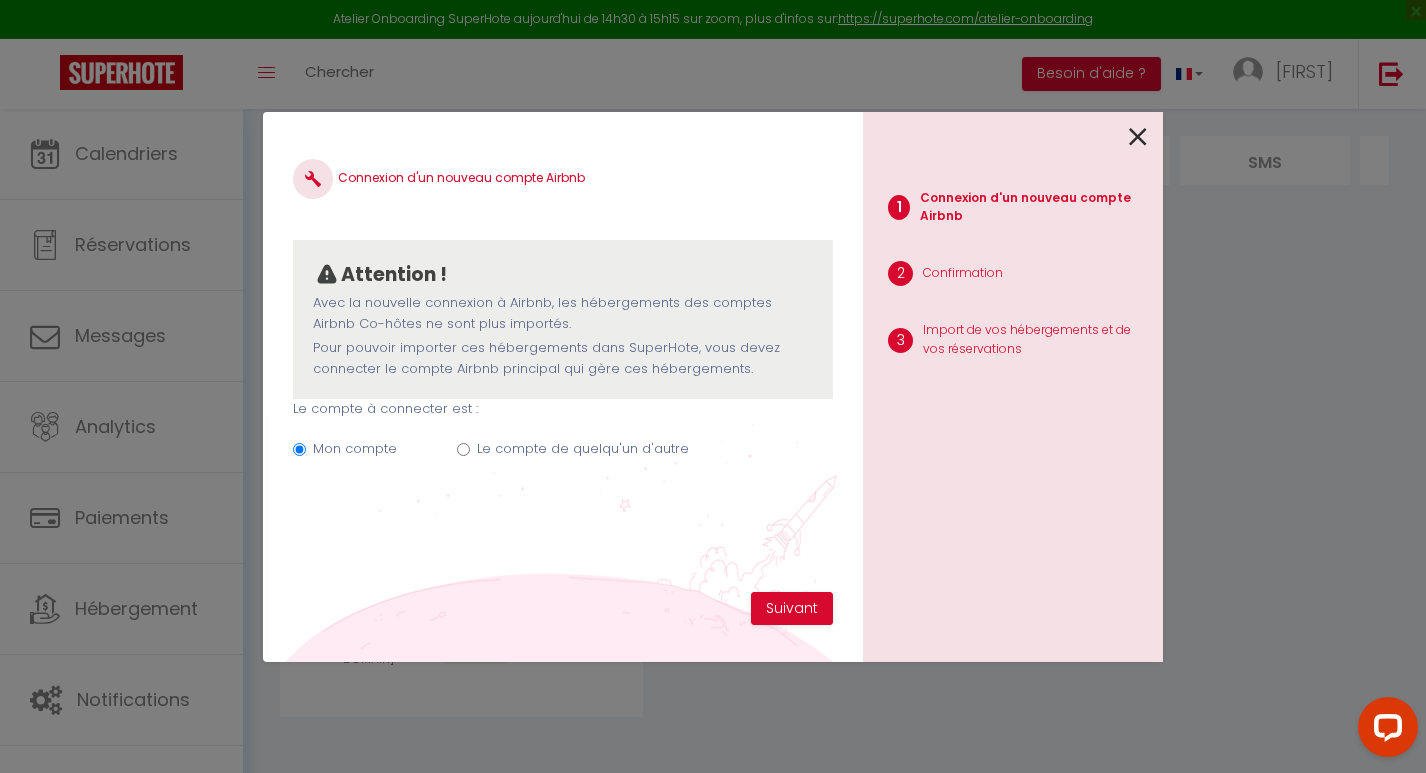 click on "Le compte de quelqu'un d'autre" at bounding box center [463, 449] 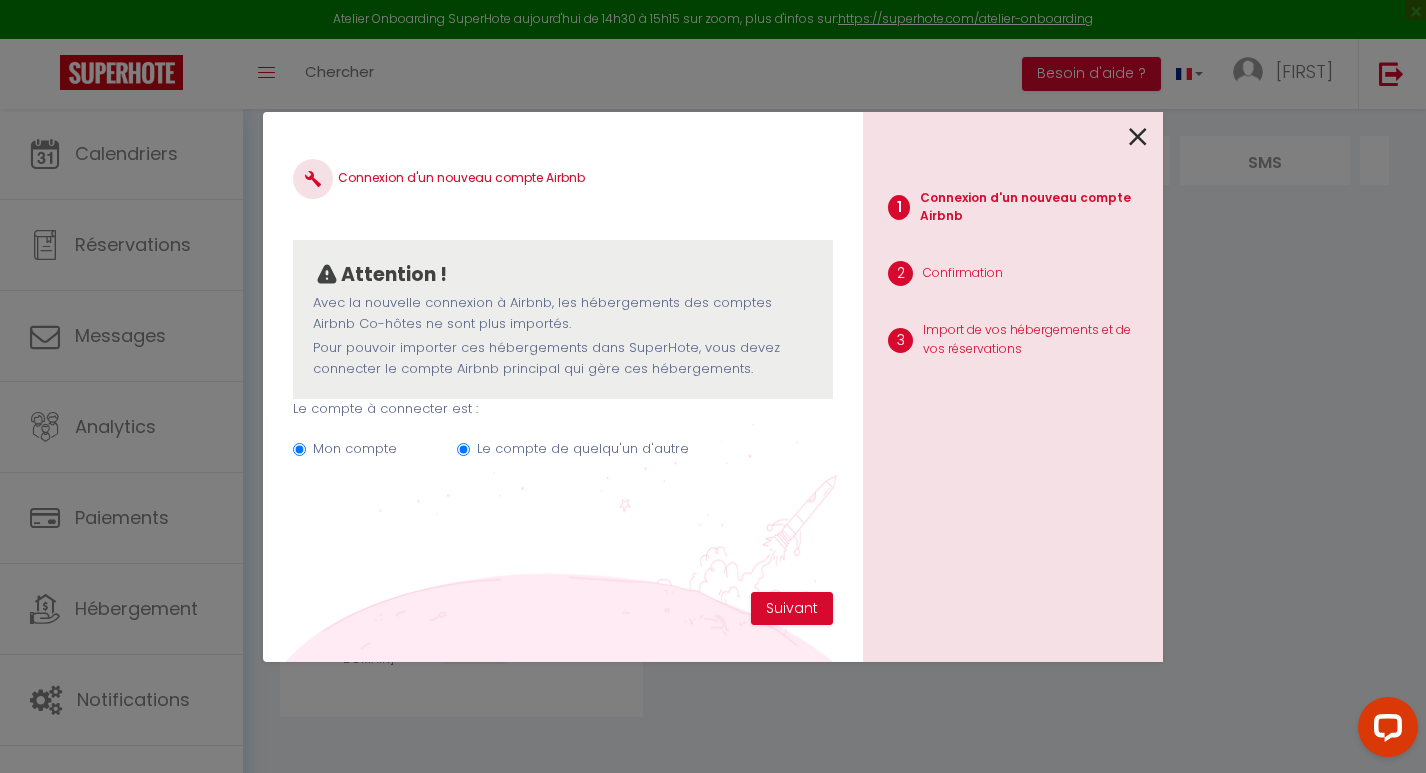 radio on "false" 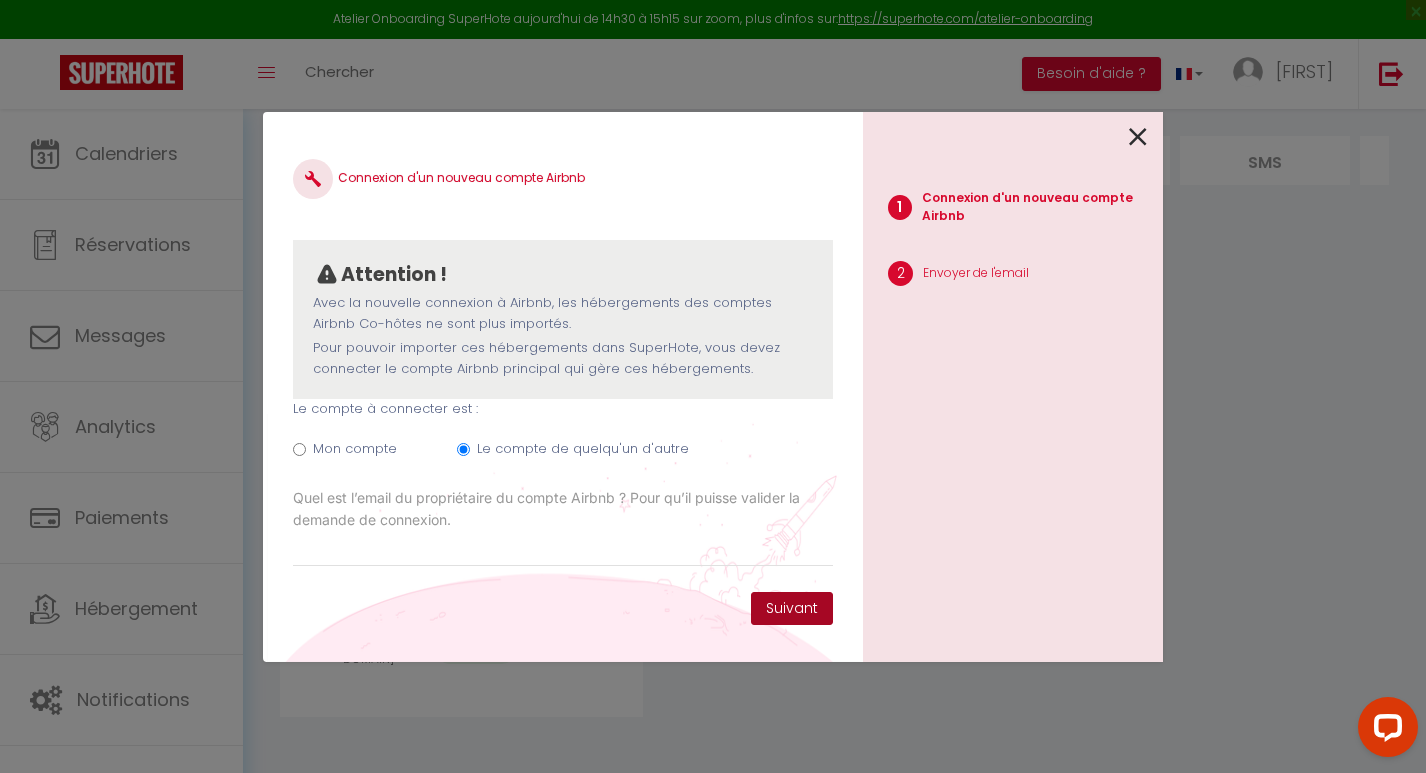 click on "Suivant" at bounding box center (792, 609) 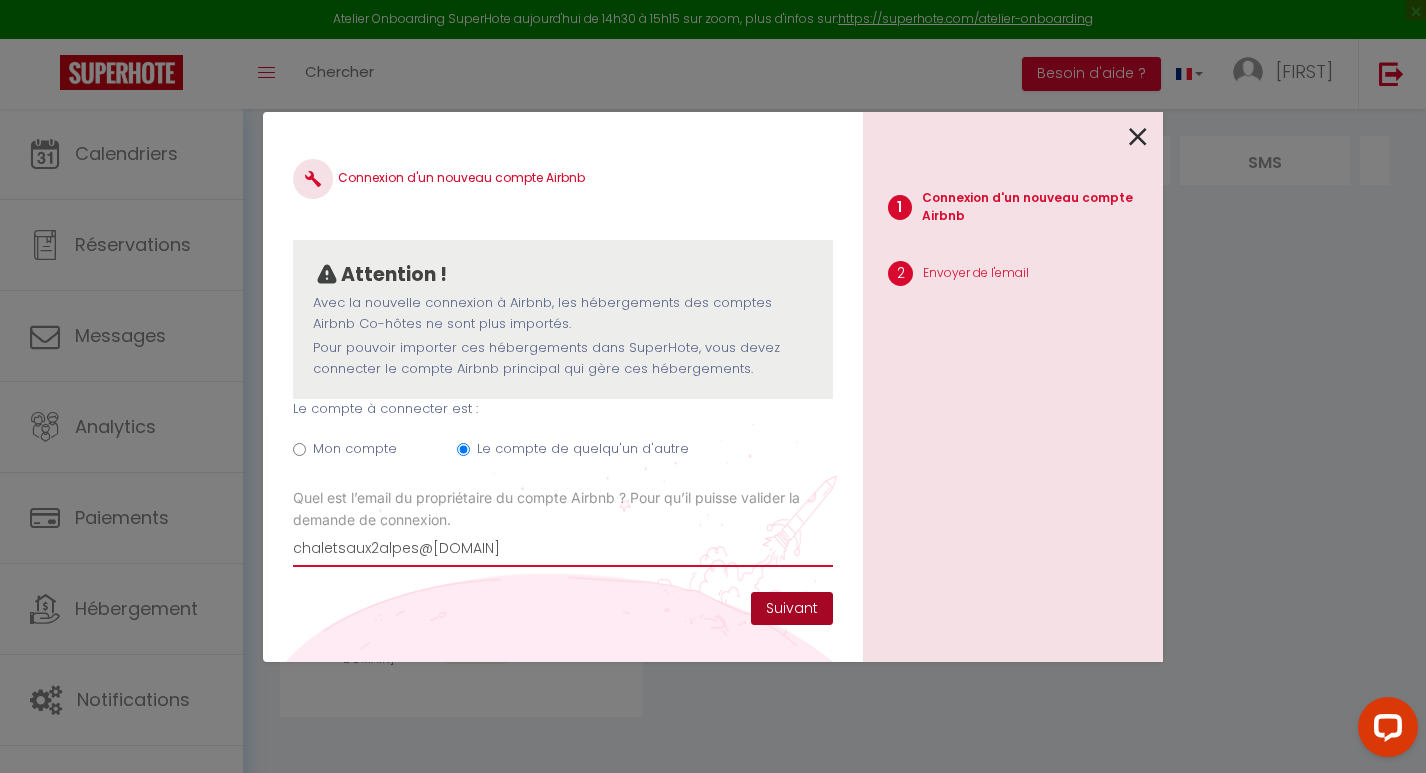 type on "chaletsaux2alpes@[DOMAIN]" 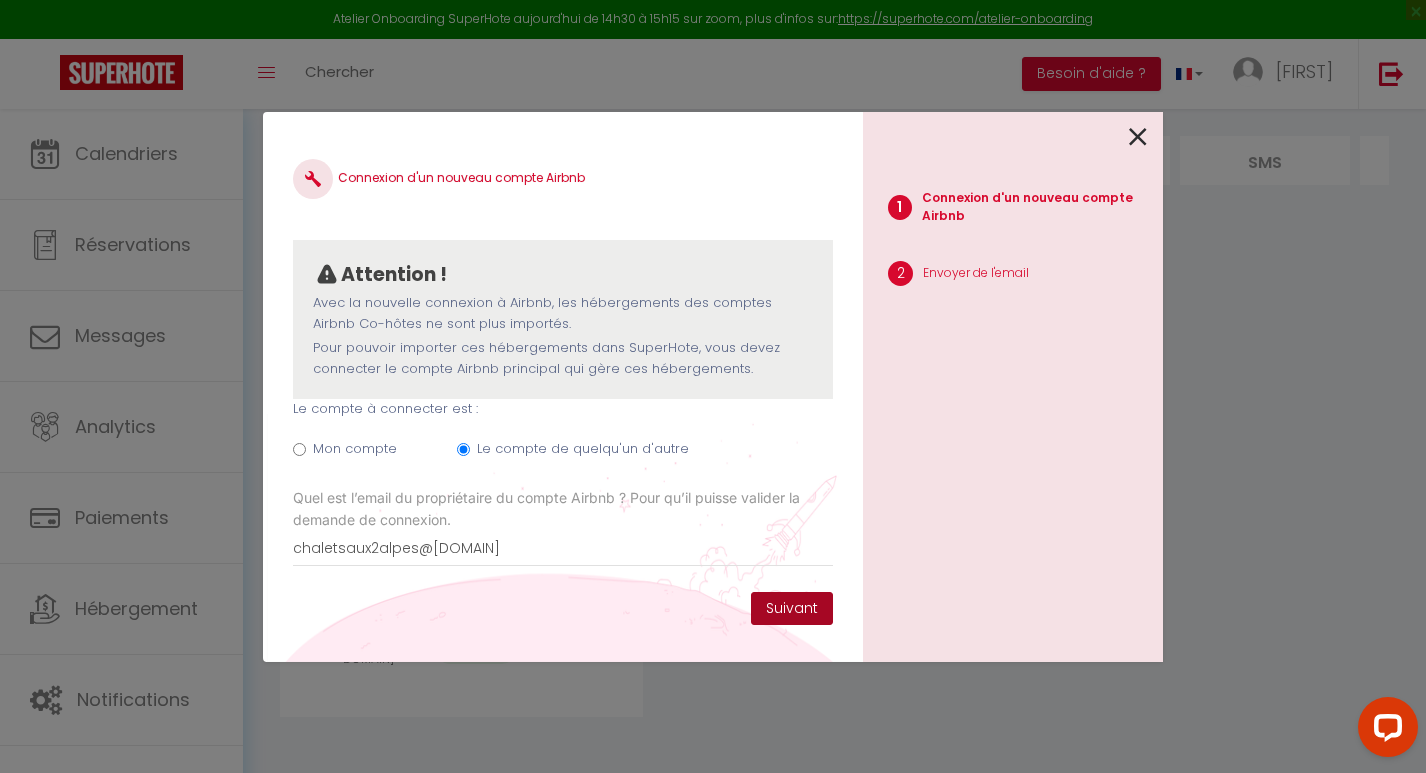click on "Suivant" at bounding box center (792, 609) 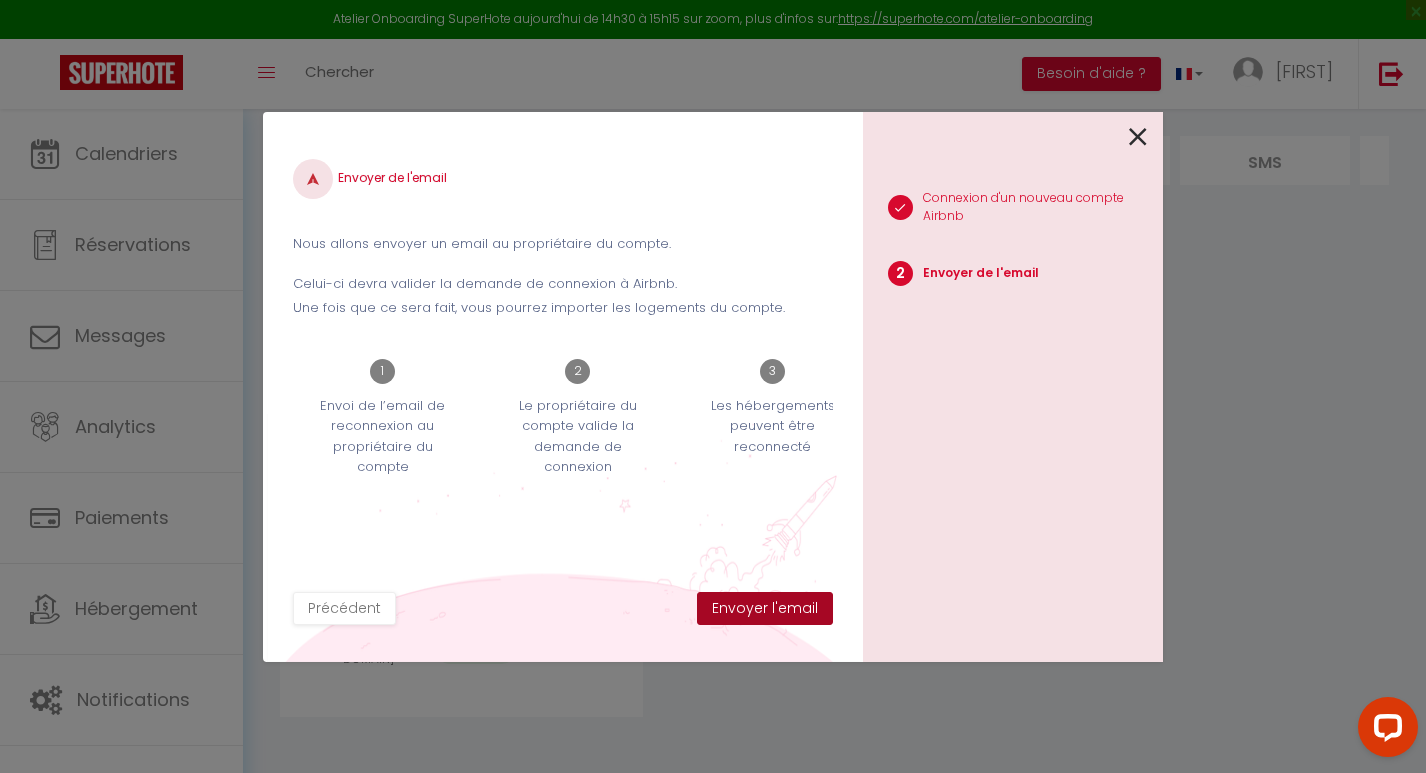 click on "Envoyer l'email" at bounding box center [765, 609] 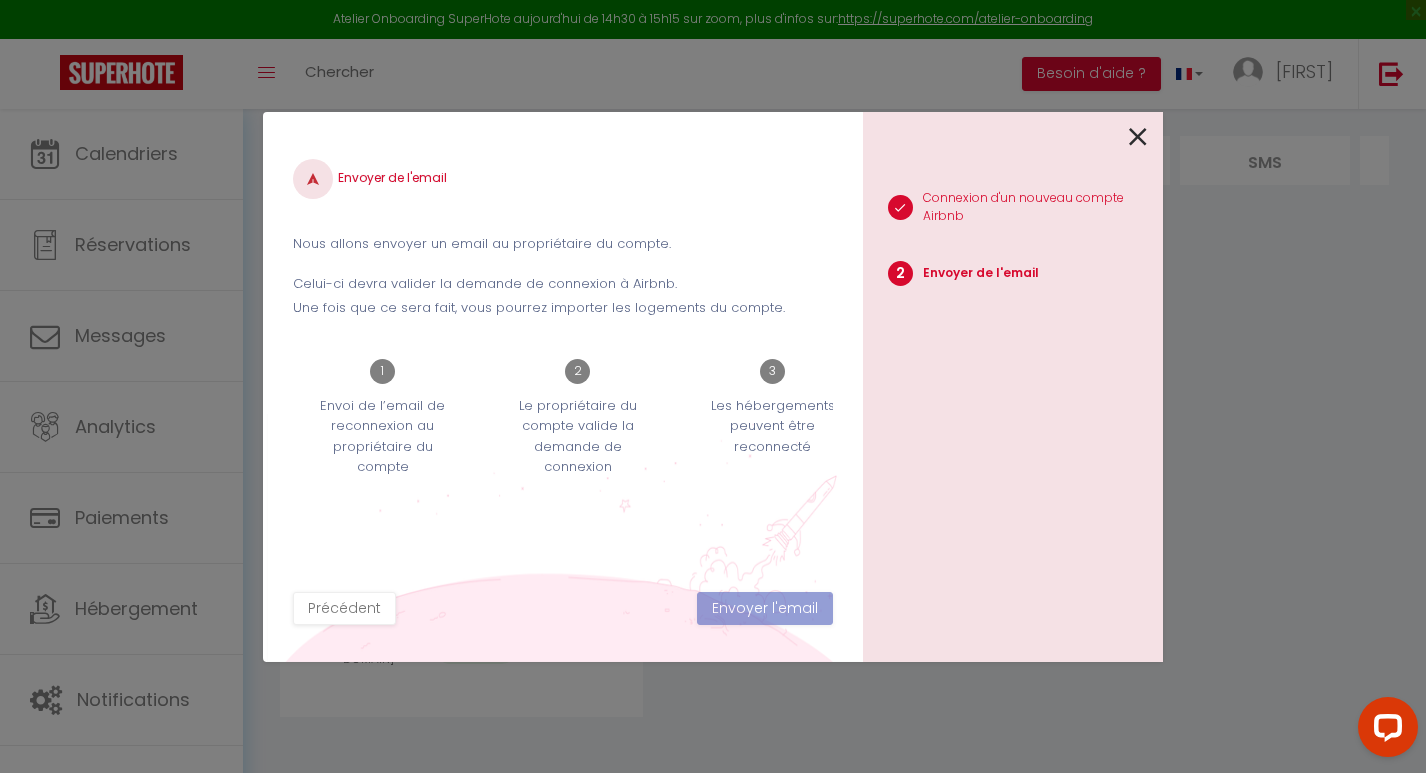 click on "Le propriétaire du compte valide la demande de connexion" at bounding box center [578, 437] 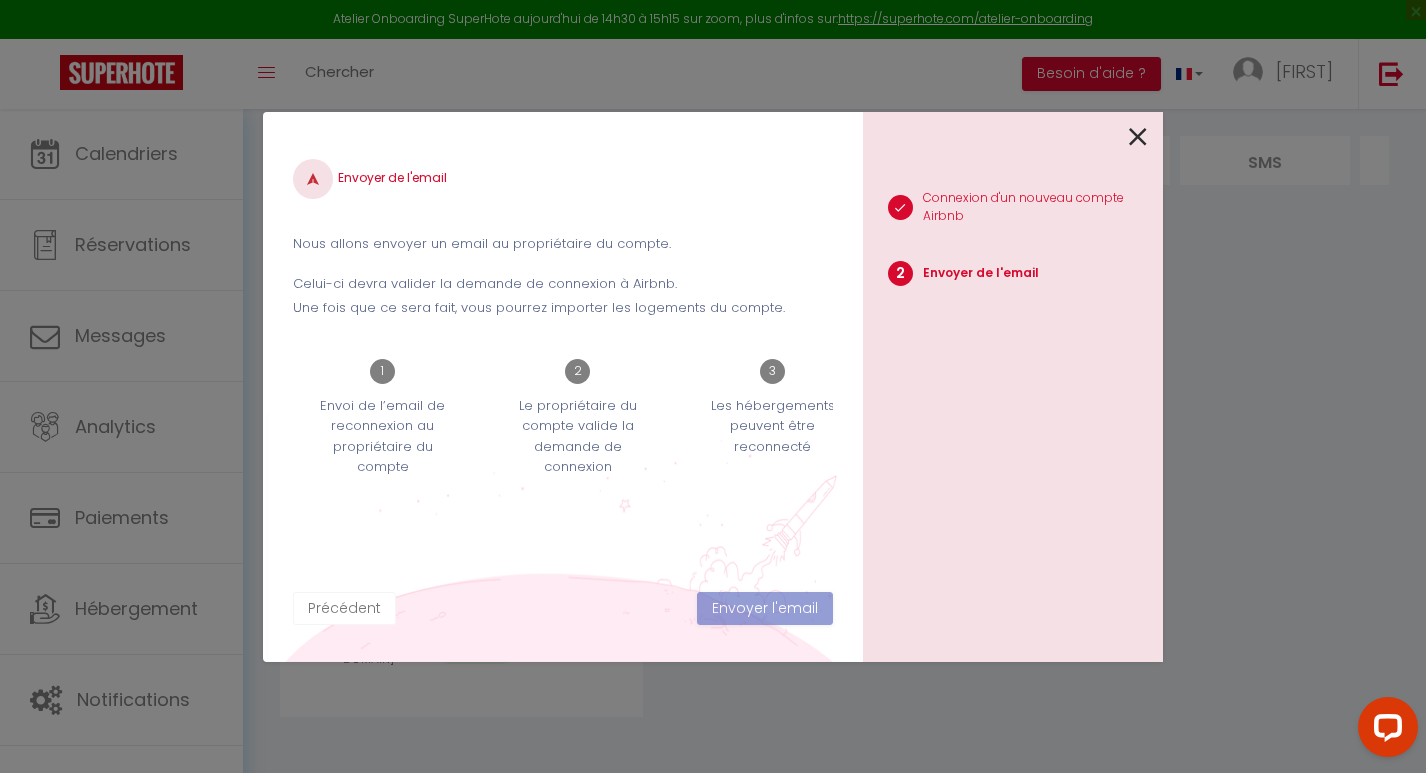 click on "Précédent" at bounding box center [344, 609] 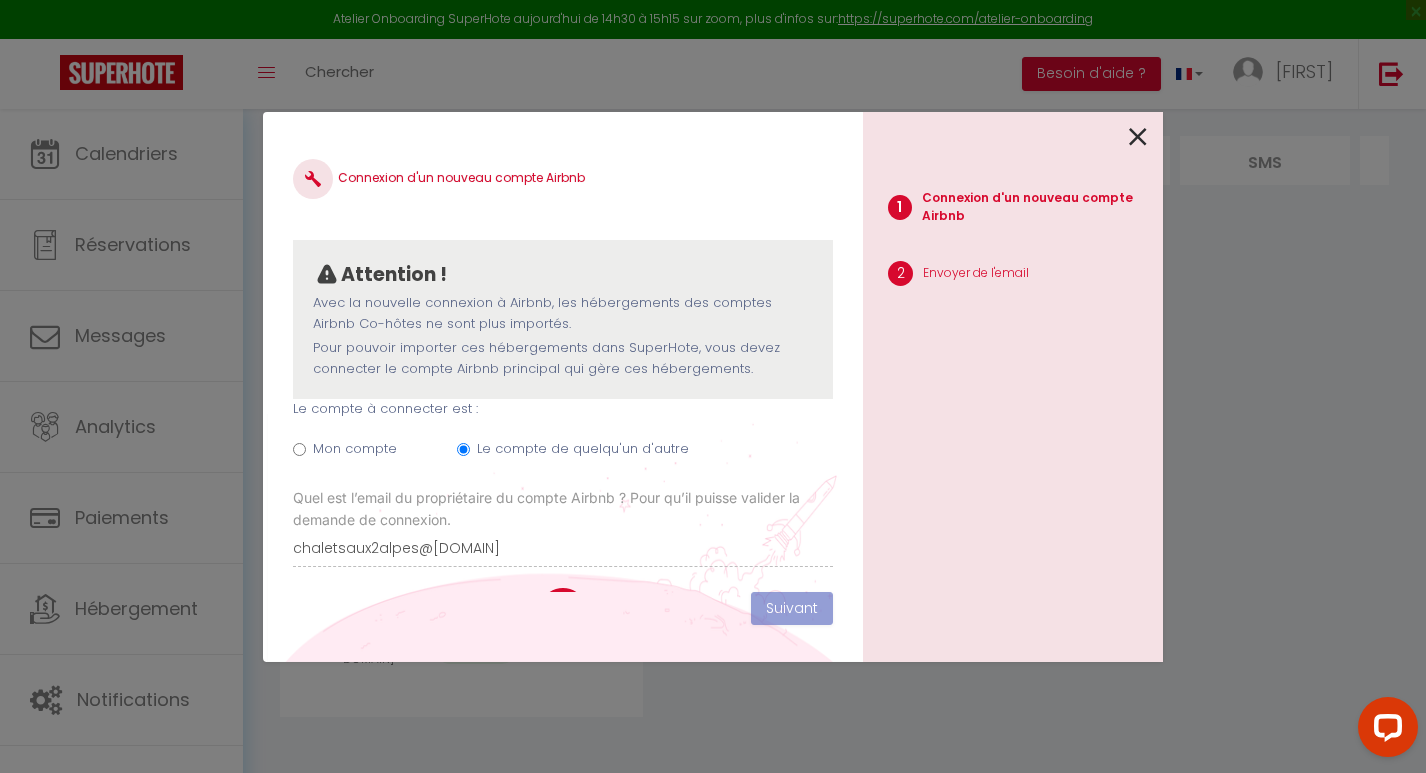 click on "Mon compte" at bounding box center [299, 449] 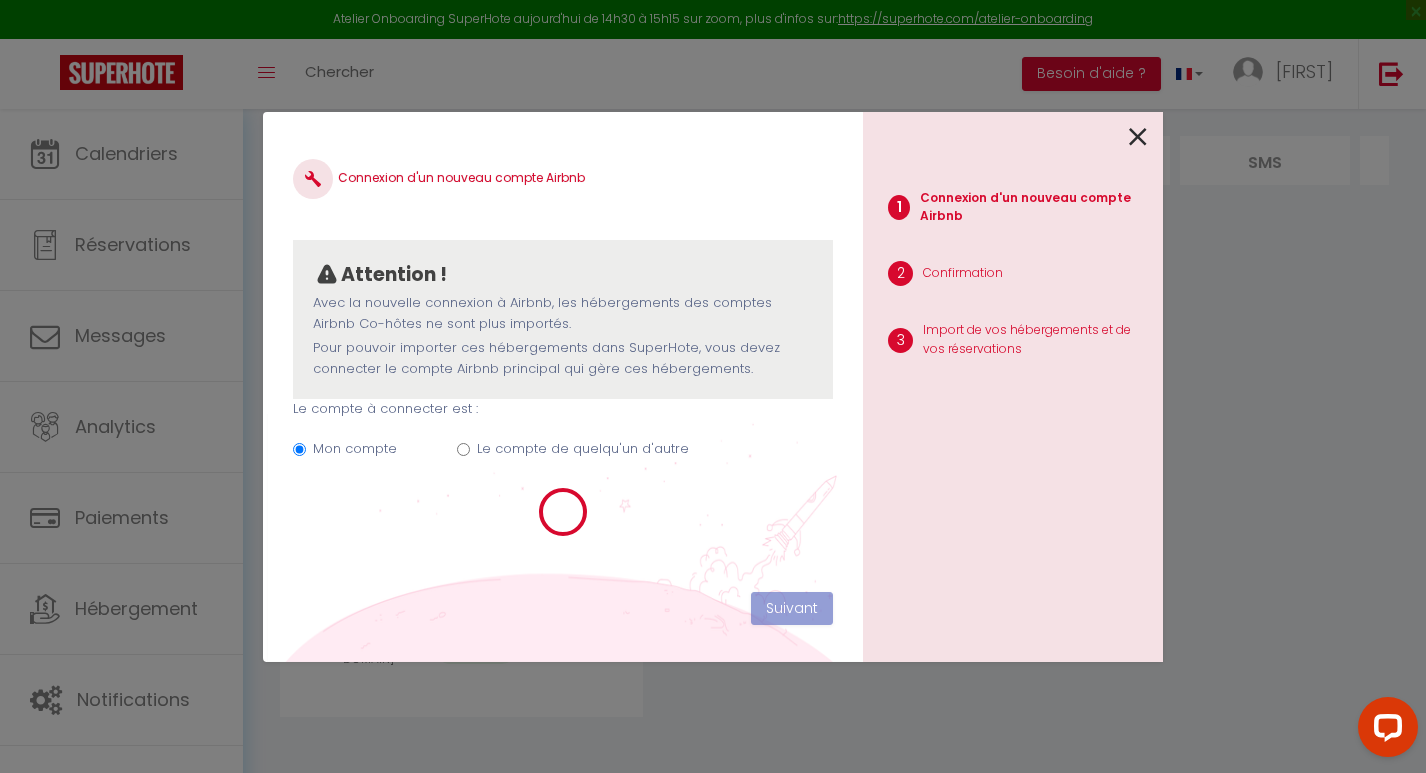 click on "Le compte de quelqu'un d'autre" at bounding box center [463, 449] 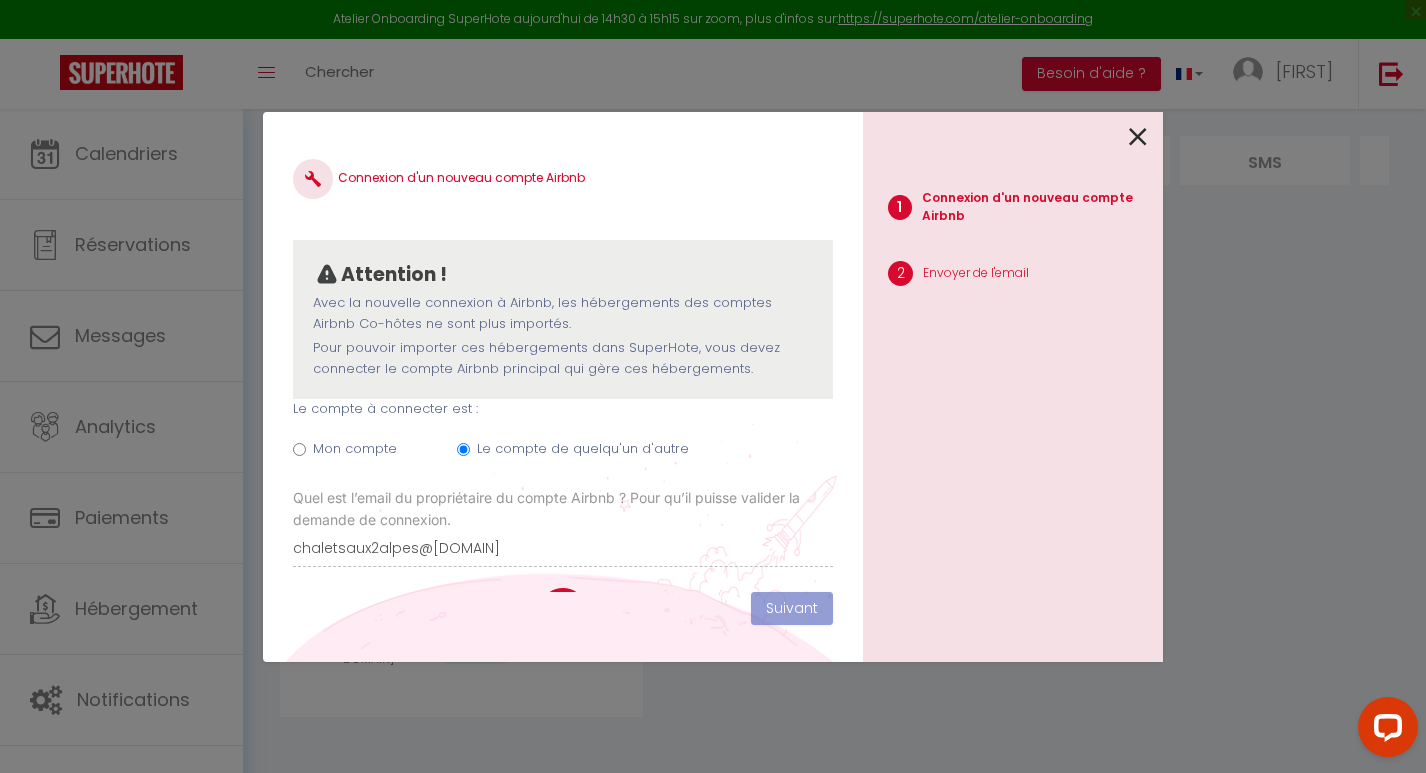 click at bounding box center [1138, 137] 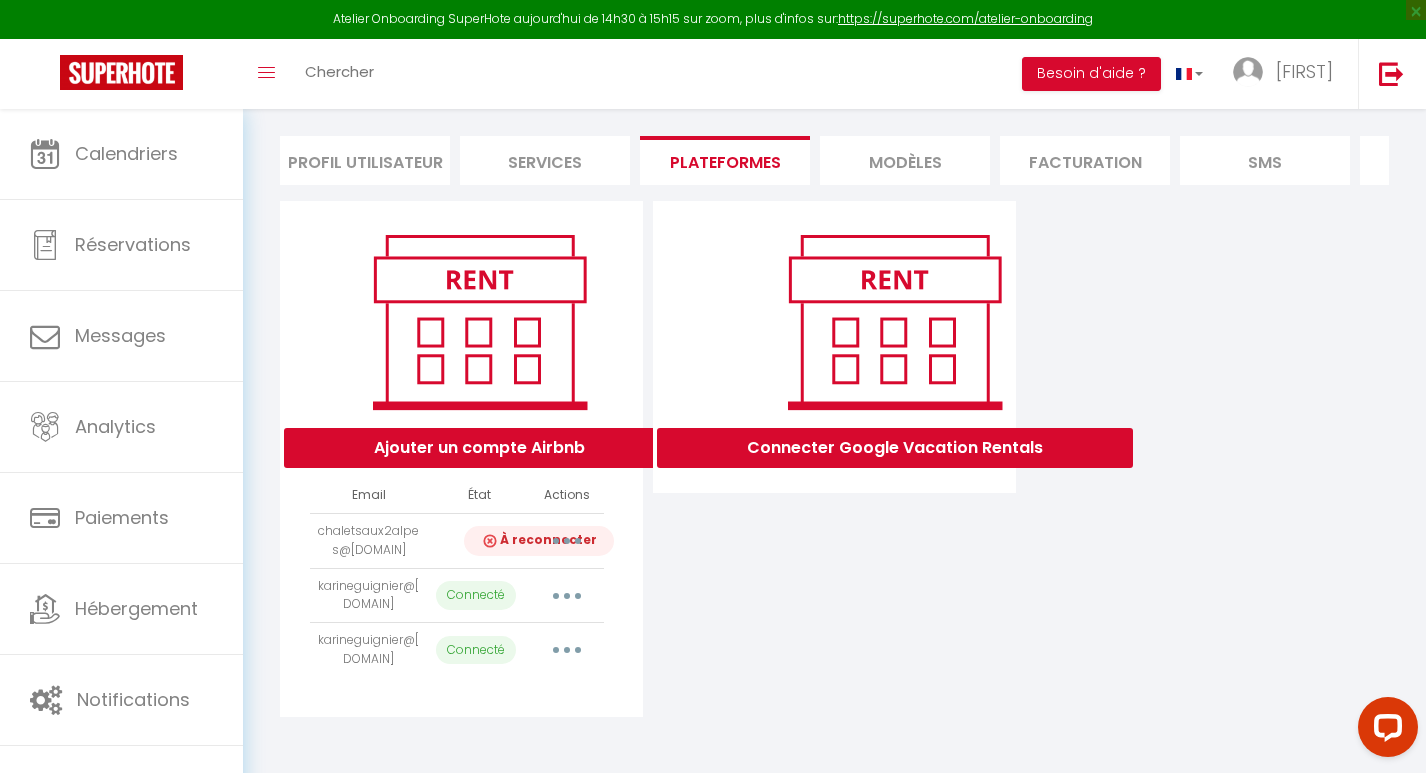click on "chaletsaux2alpes@[DOMAIN]" at bounding box center (369, 540) 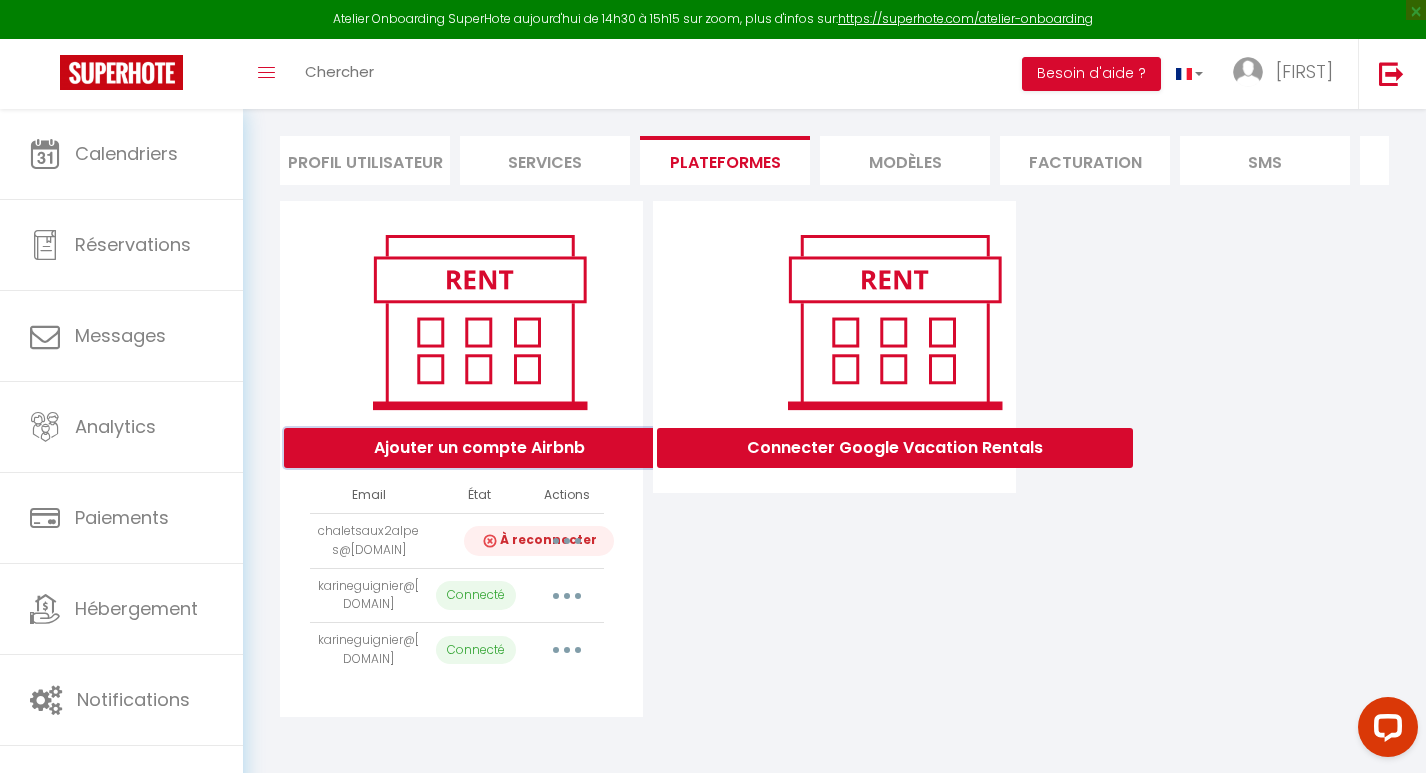 click on "Ajouter un compte Airbnb" at bounding box center (479, 448) 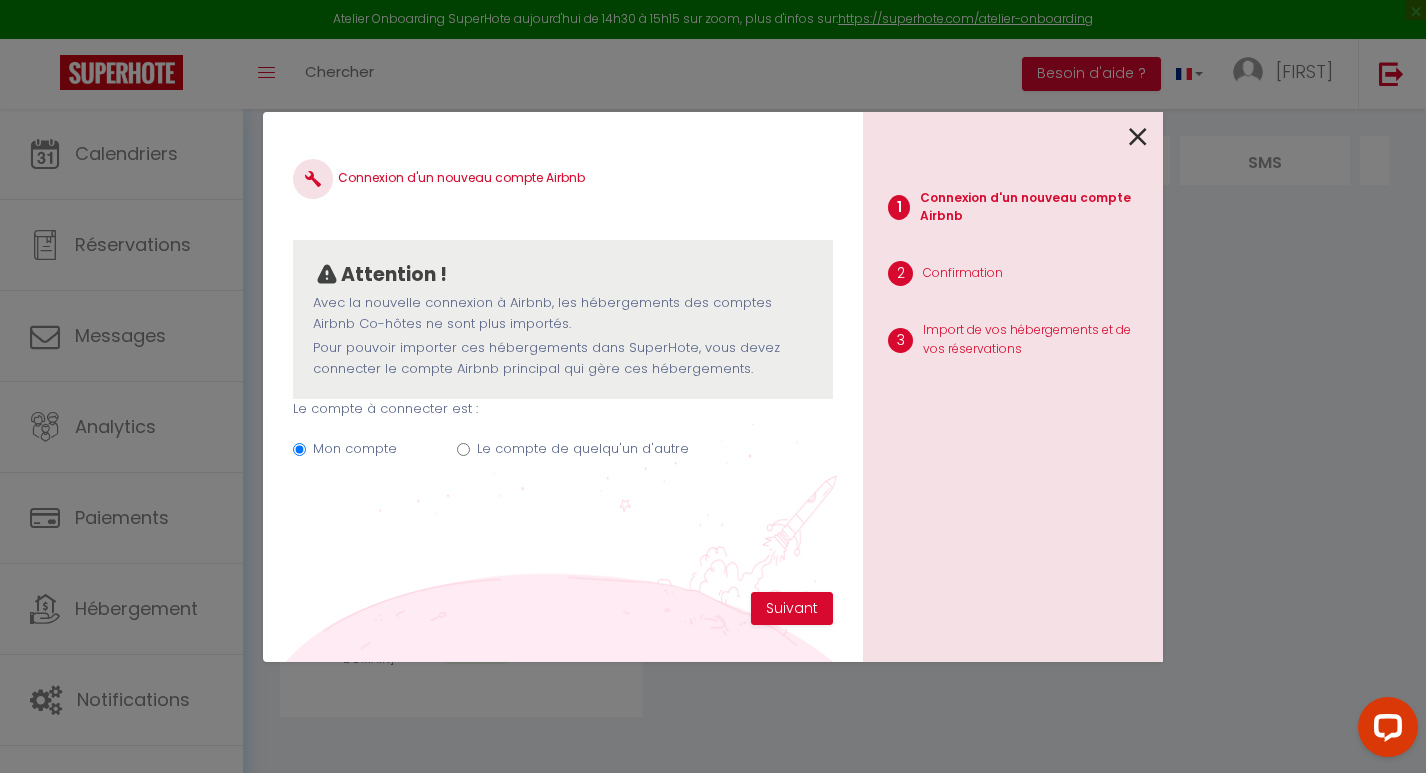 click on "Le compte de quelqu'un d'autre" at bounding box center [463, 449] 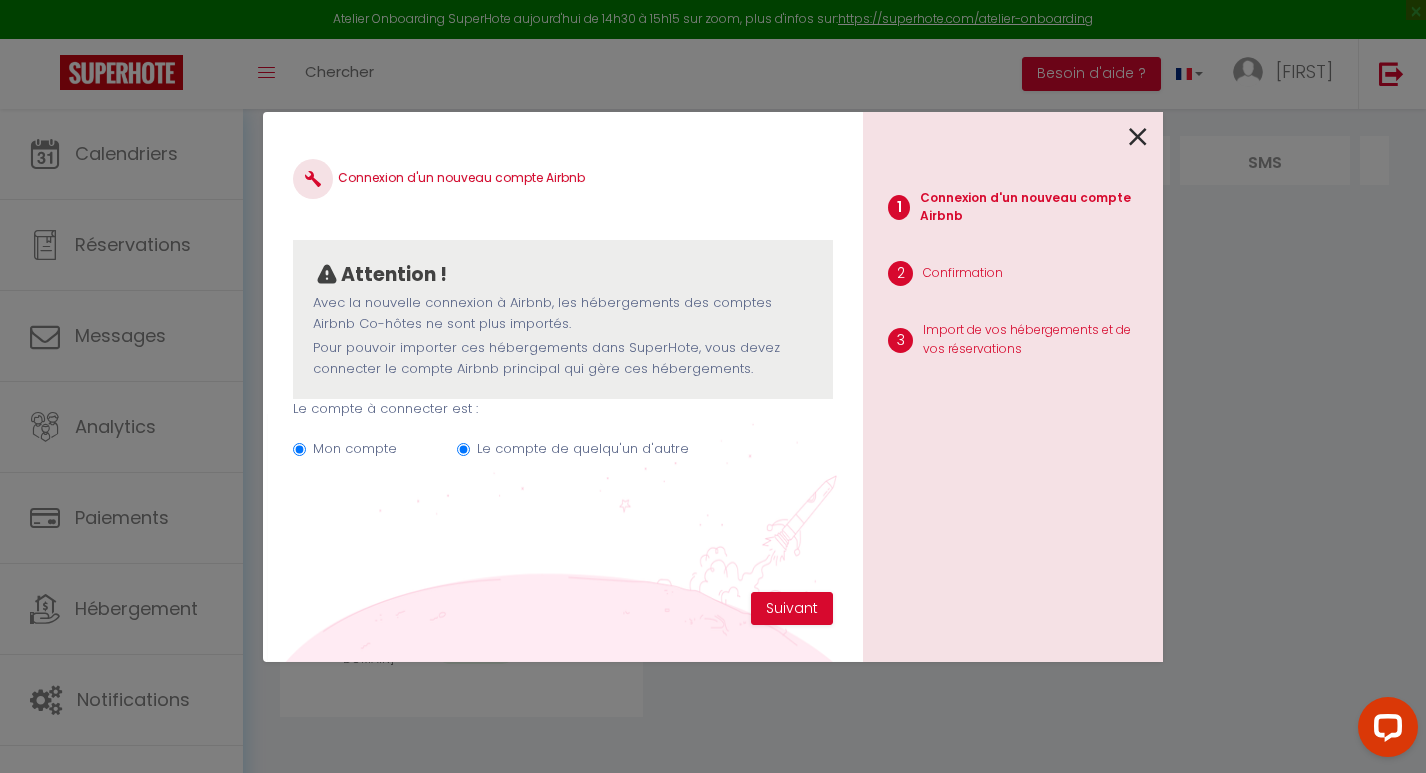 radio on "false" 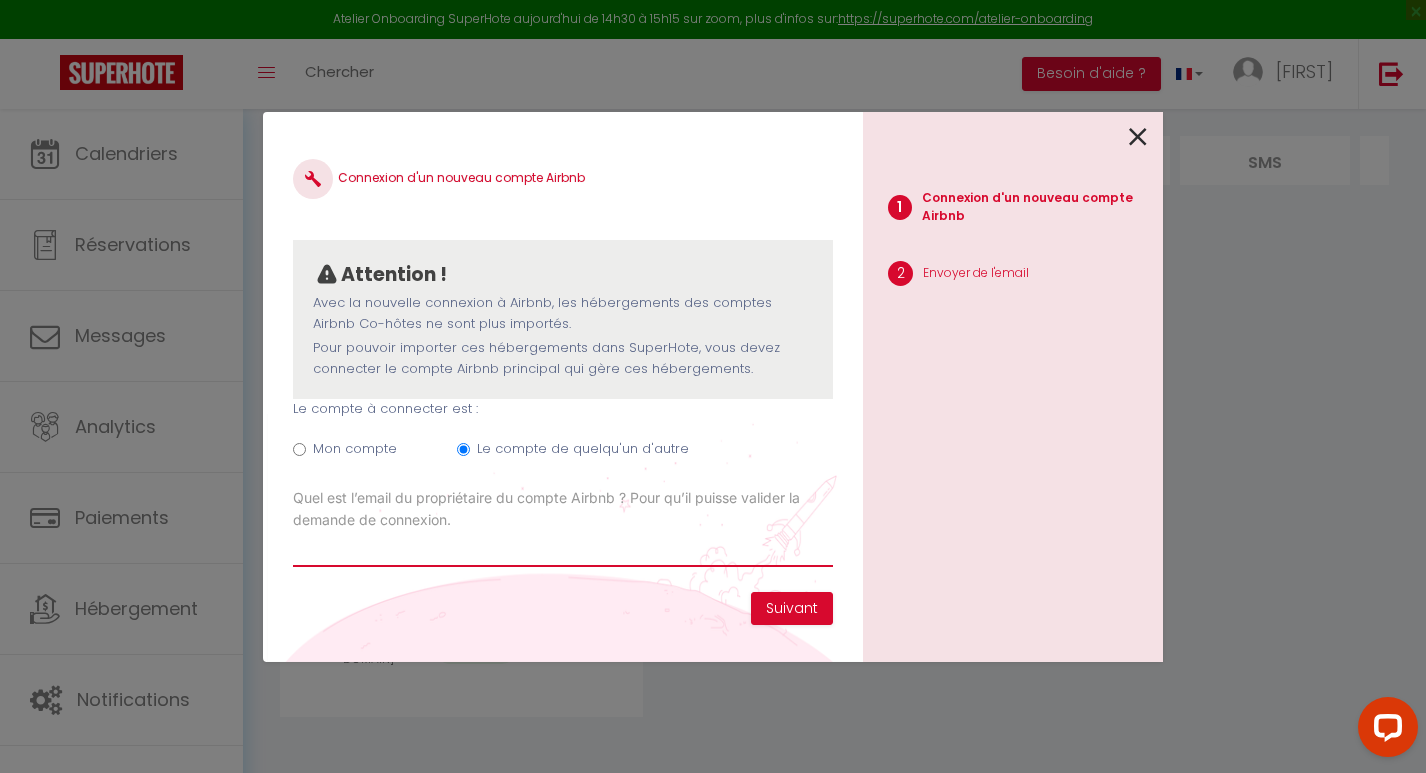 click on "Email connexion Airbnb" at bounding box center (563, 549) 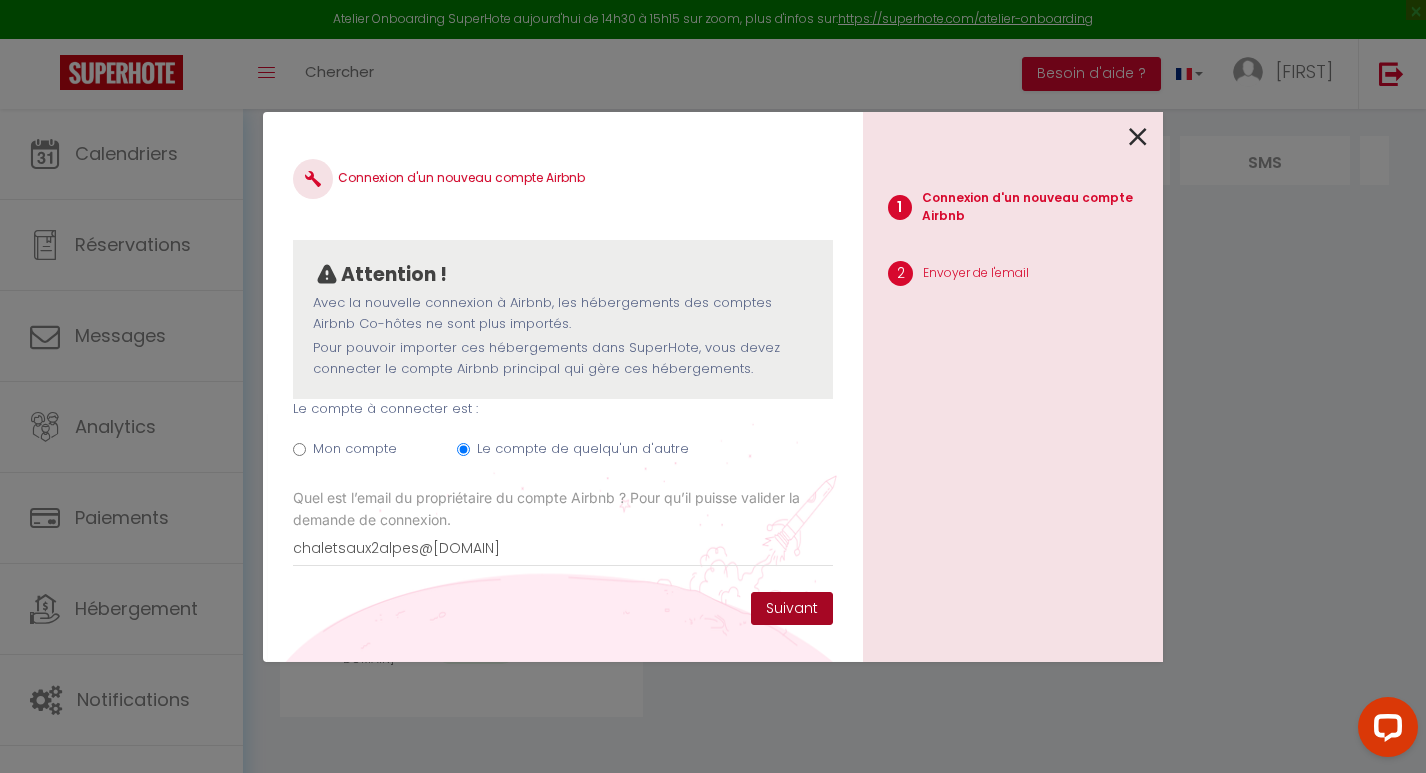 click on "Suivant" at bounding box center [792, 609] 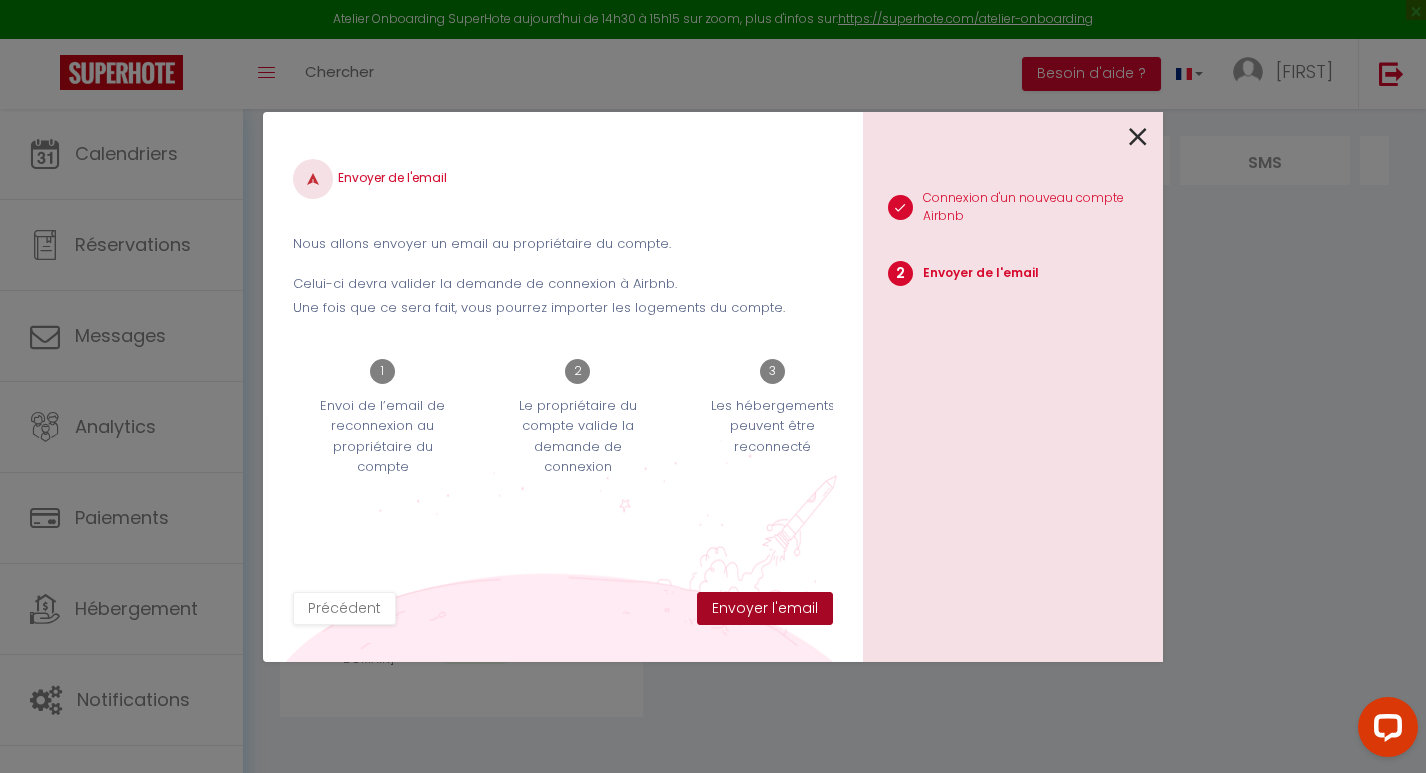 click on "Envoyer l'email" at bounding box center [765, 609] 